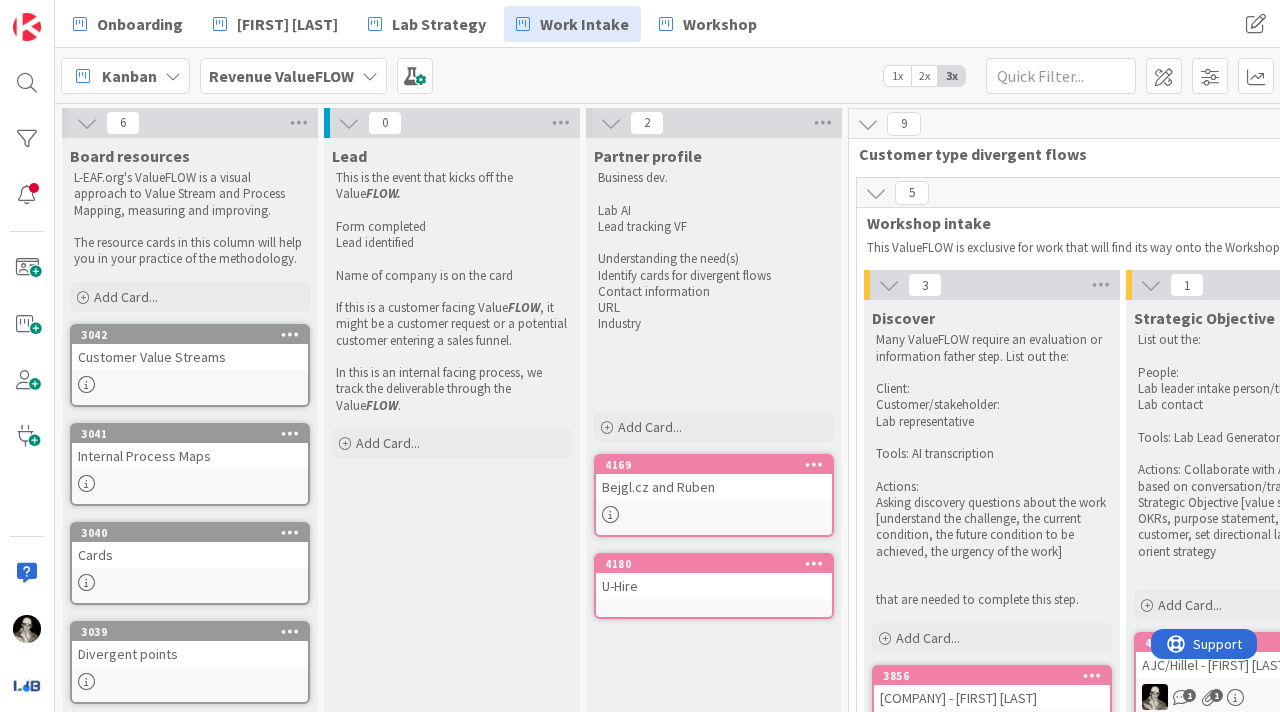 scroll, scrollTop: 0, scrollLeft: 0, axis: both 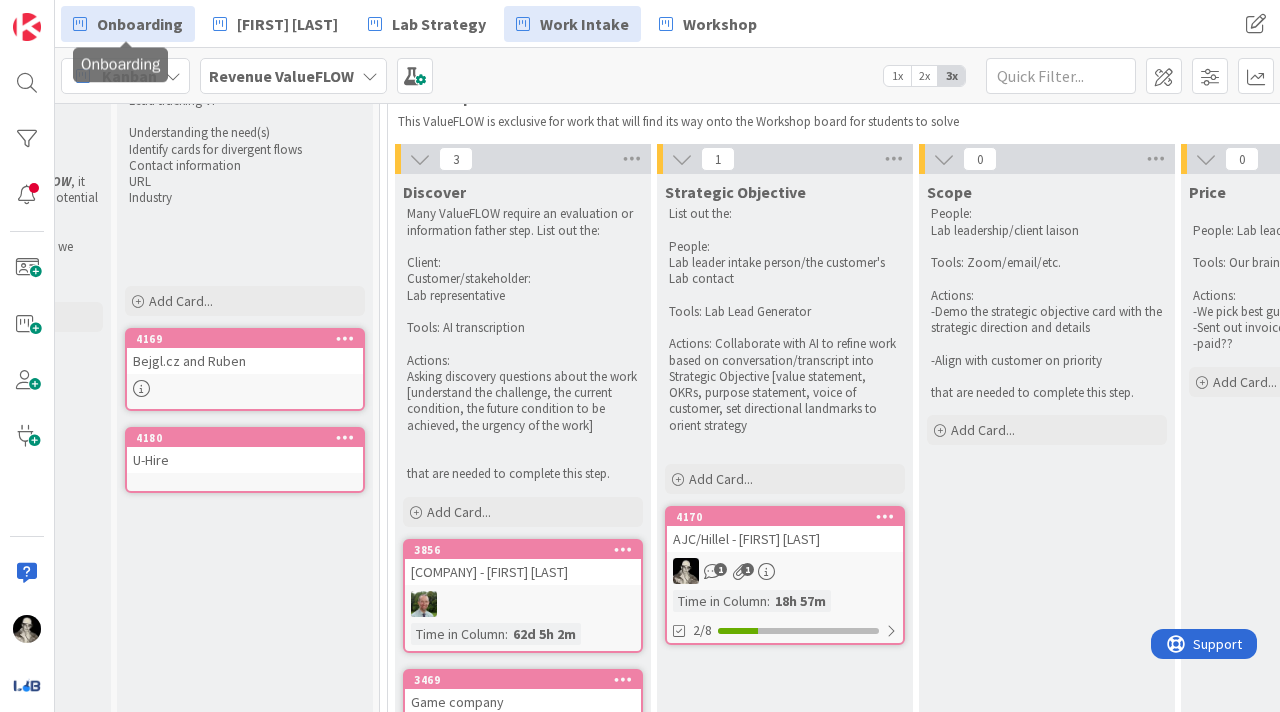 click on "Onboarding" at bounding box center [140, 24] 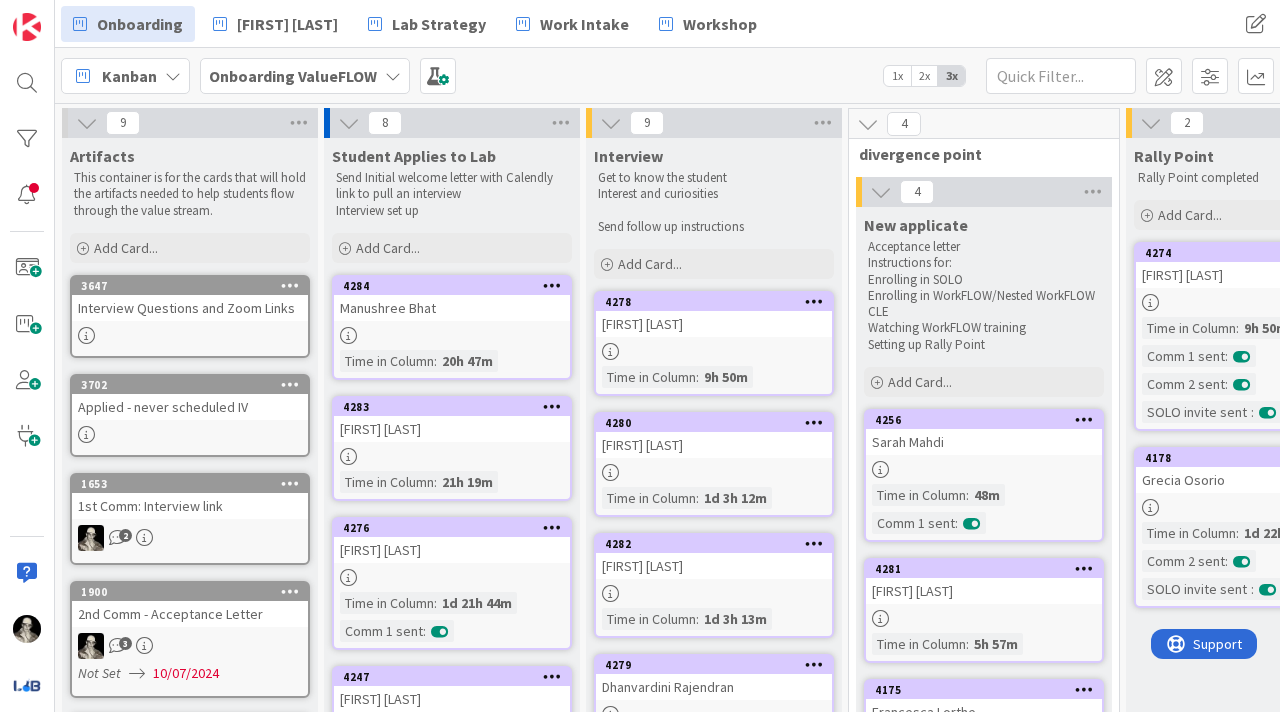 scroll, scrollTop: 0, scrollLeft: 0, axis: both 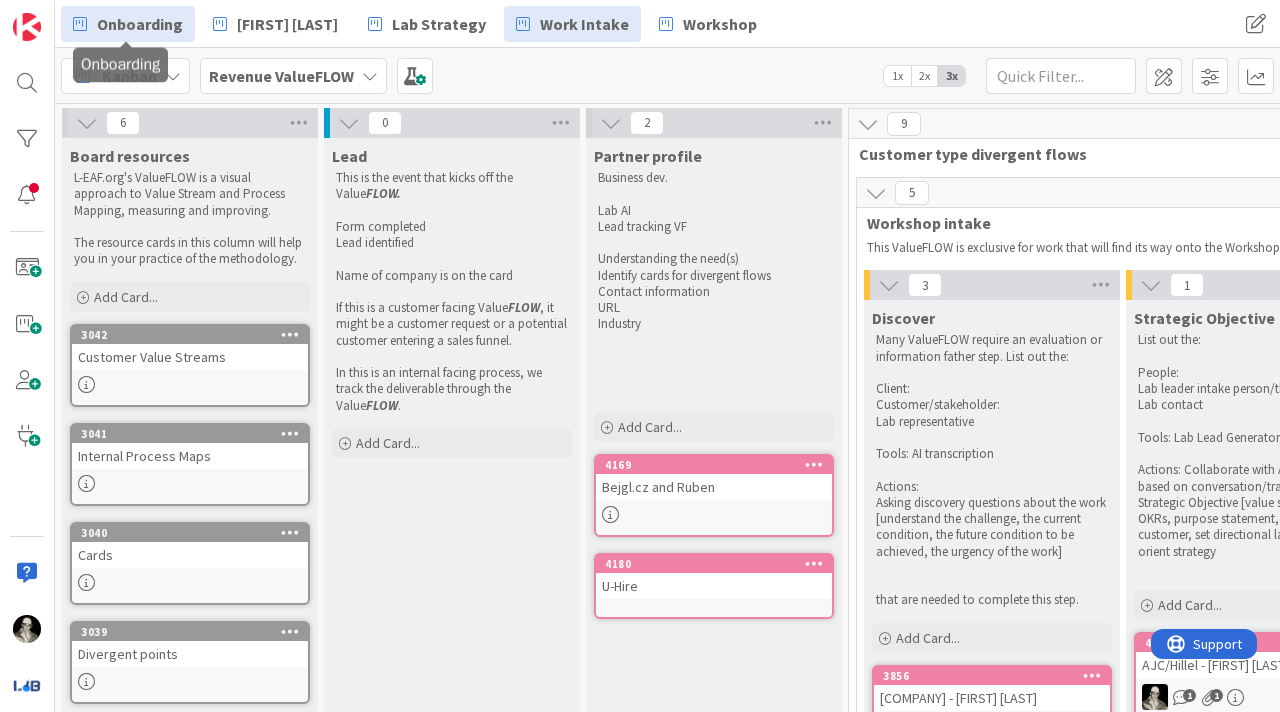 click on "Onboarding" at bounding box center [140, 24] 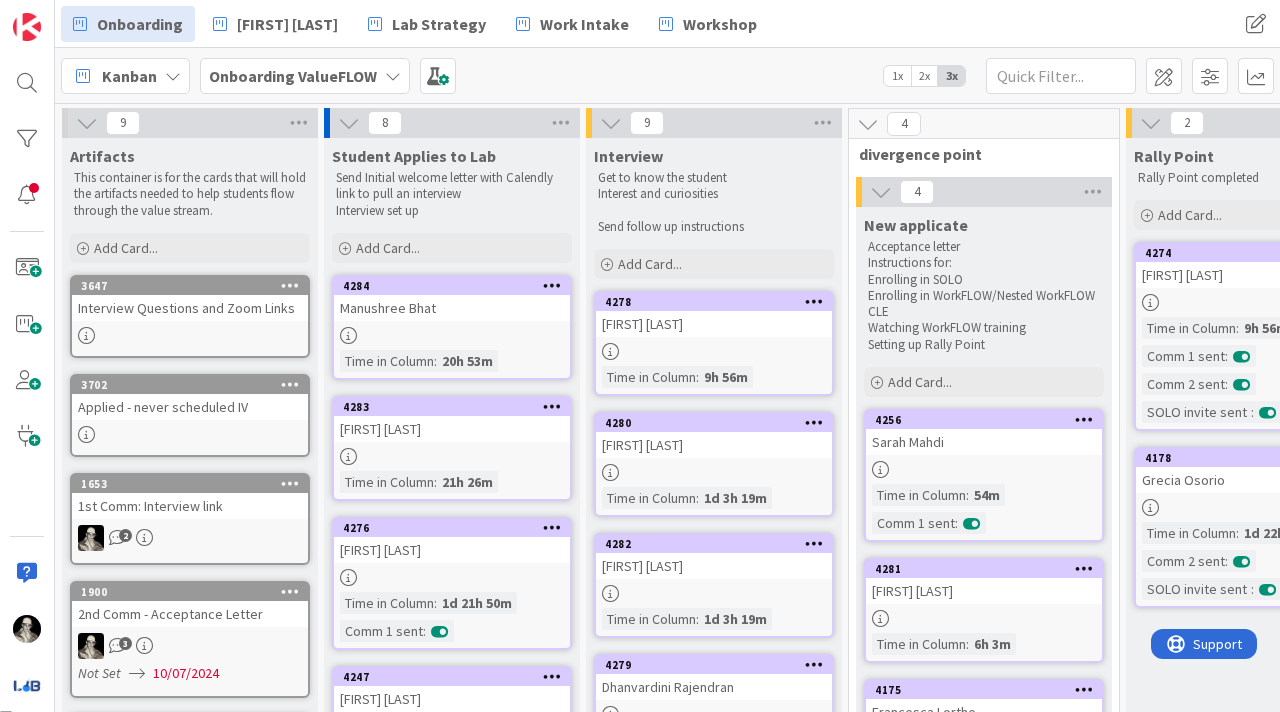 scroll, scrollTop: 0, scrollLeft: 0, axis: both 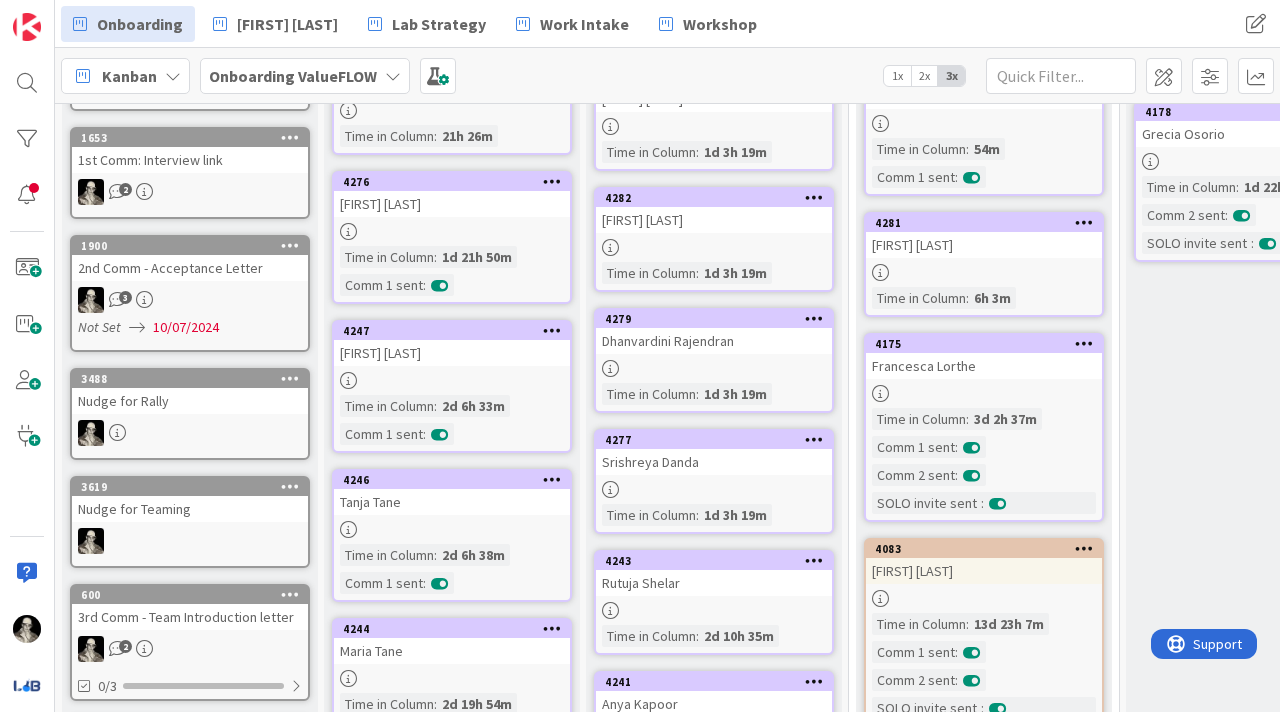 click on "1900 2nd Comm - Acceptance Letter 3 Not Set [DATE]" at bounding box center (190, 293) 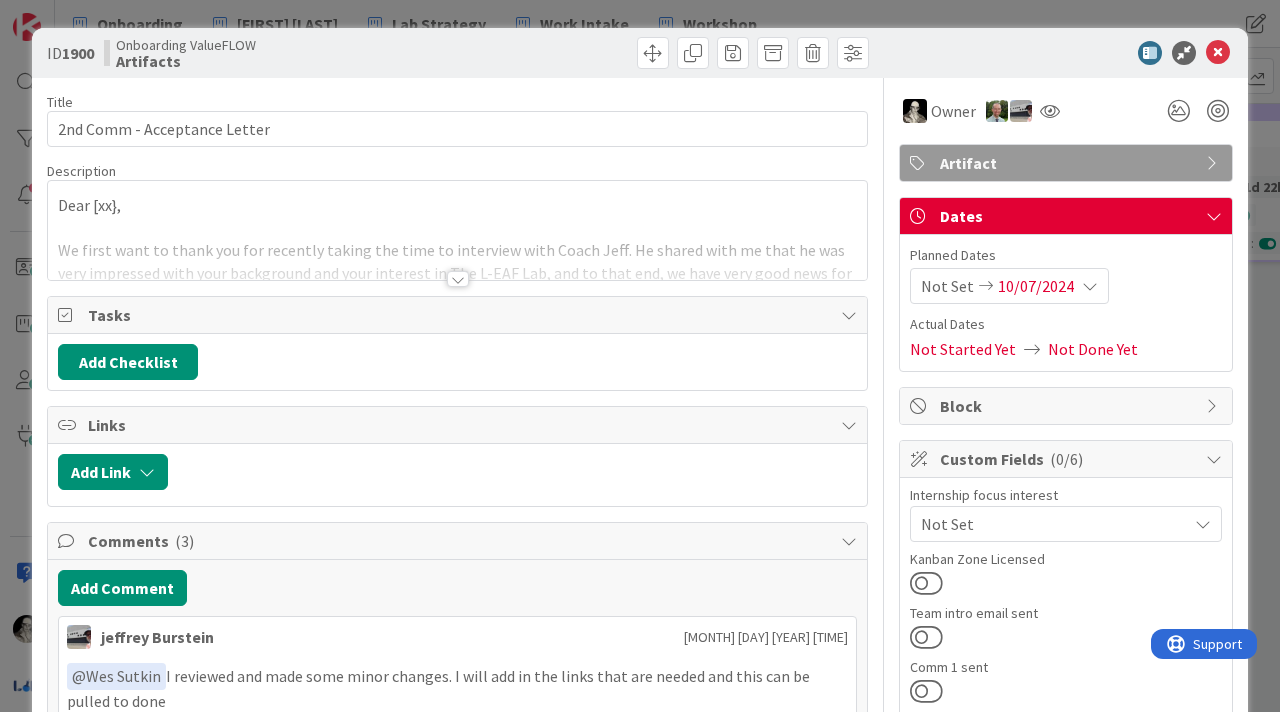 scroll, scrollTop: 0, scrollLeft: 0, axis: both 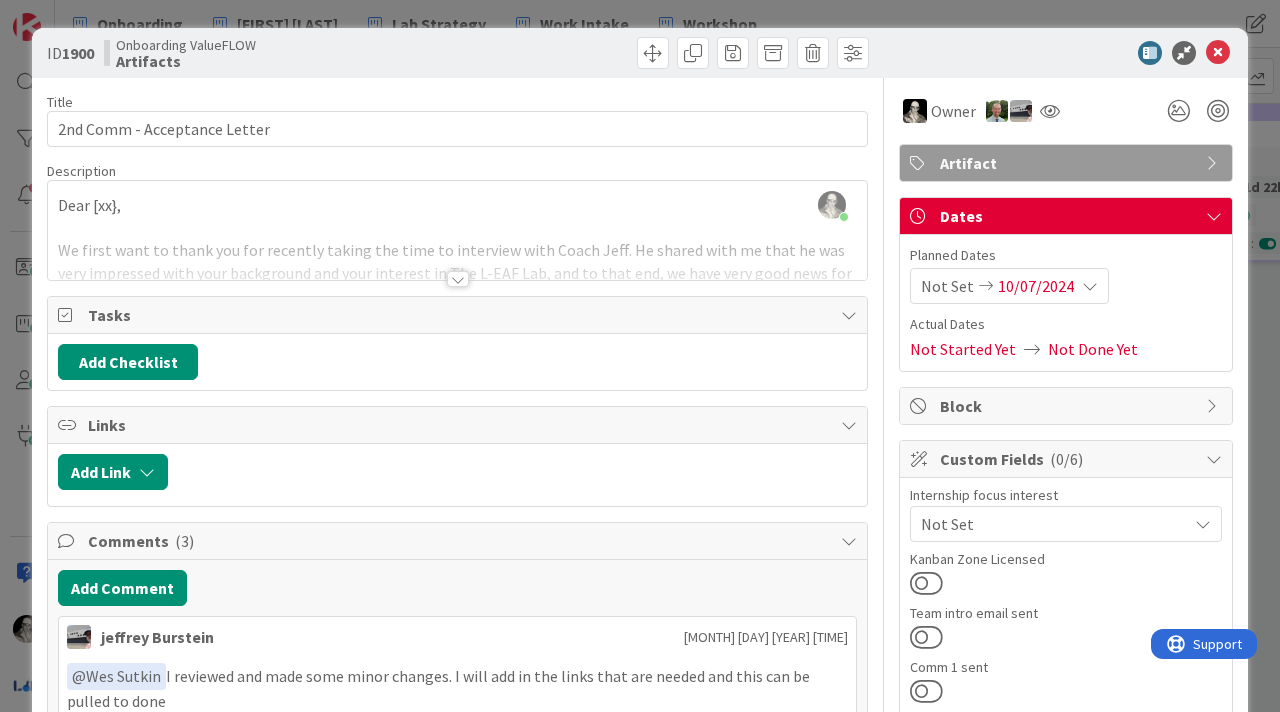 click at bounding box center (458, 279) 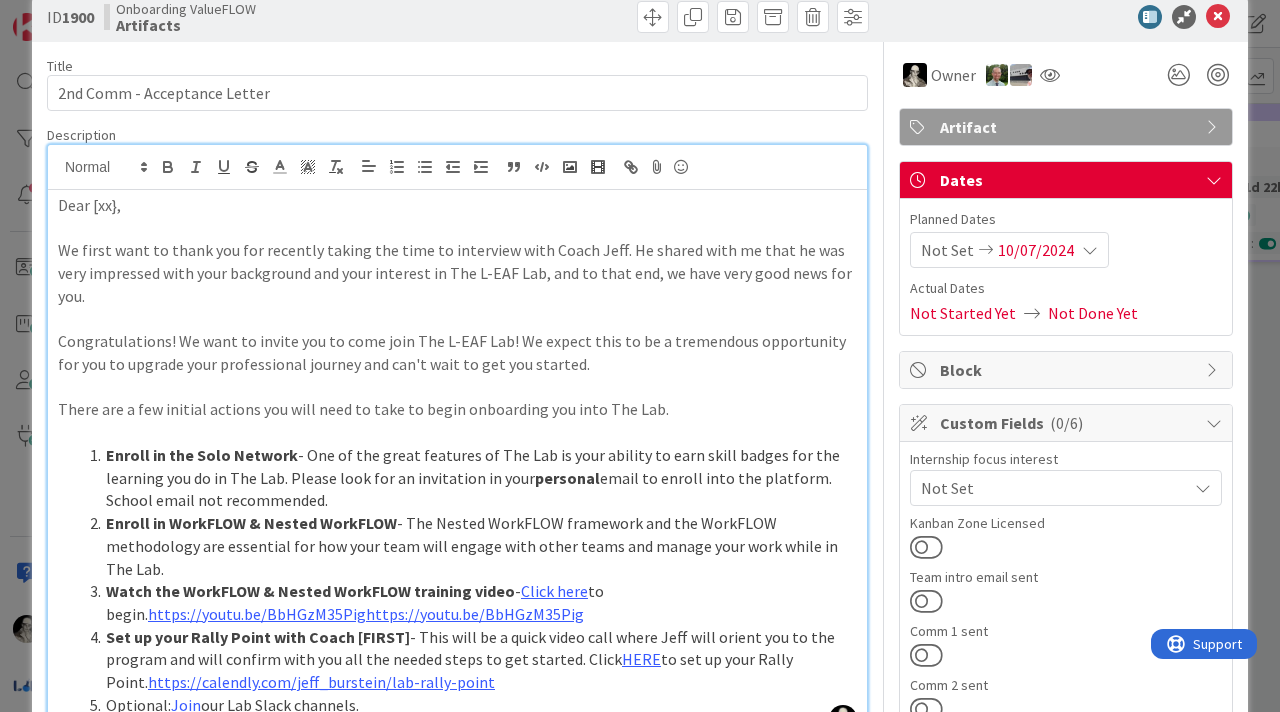 scroll, scrollTop: 0, scrollLeft: 0, axis: both 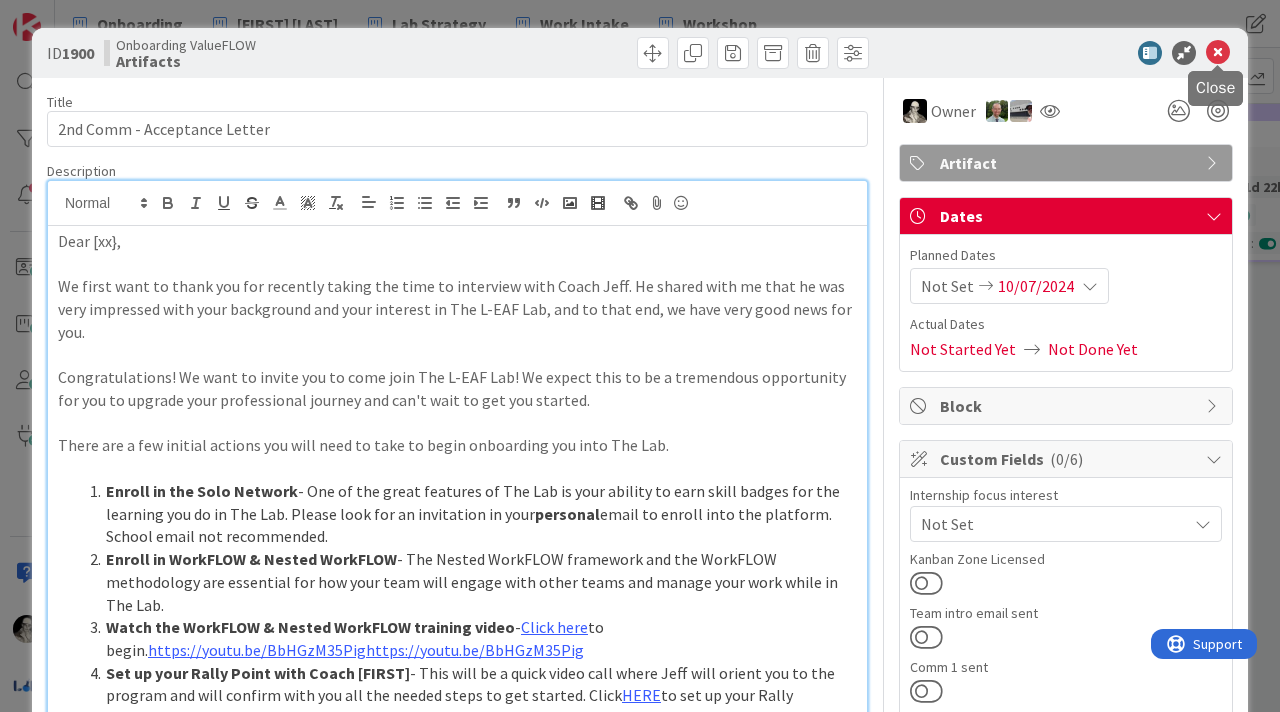 click at bounding box center (1218, 53) 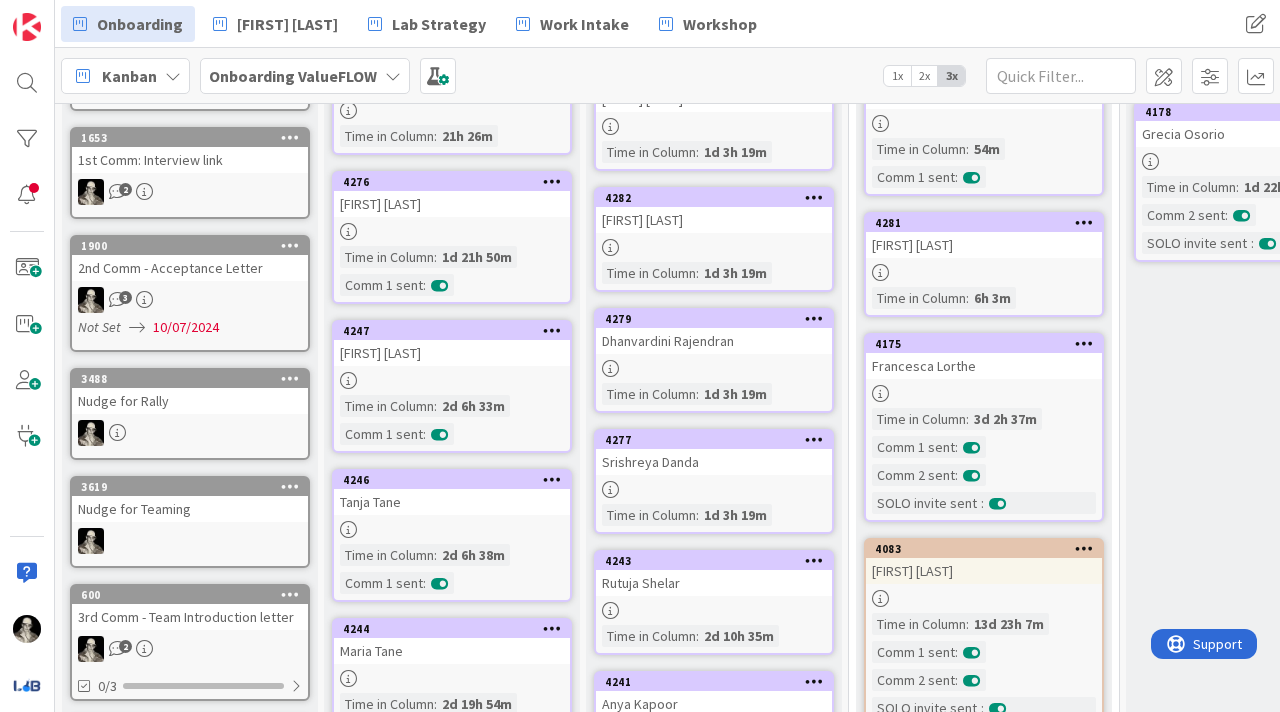 scroll, scrollTop: 0, scrollLeft: 0, axis: both 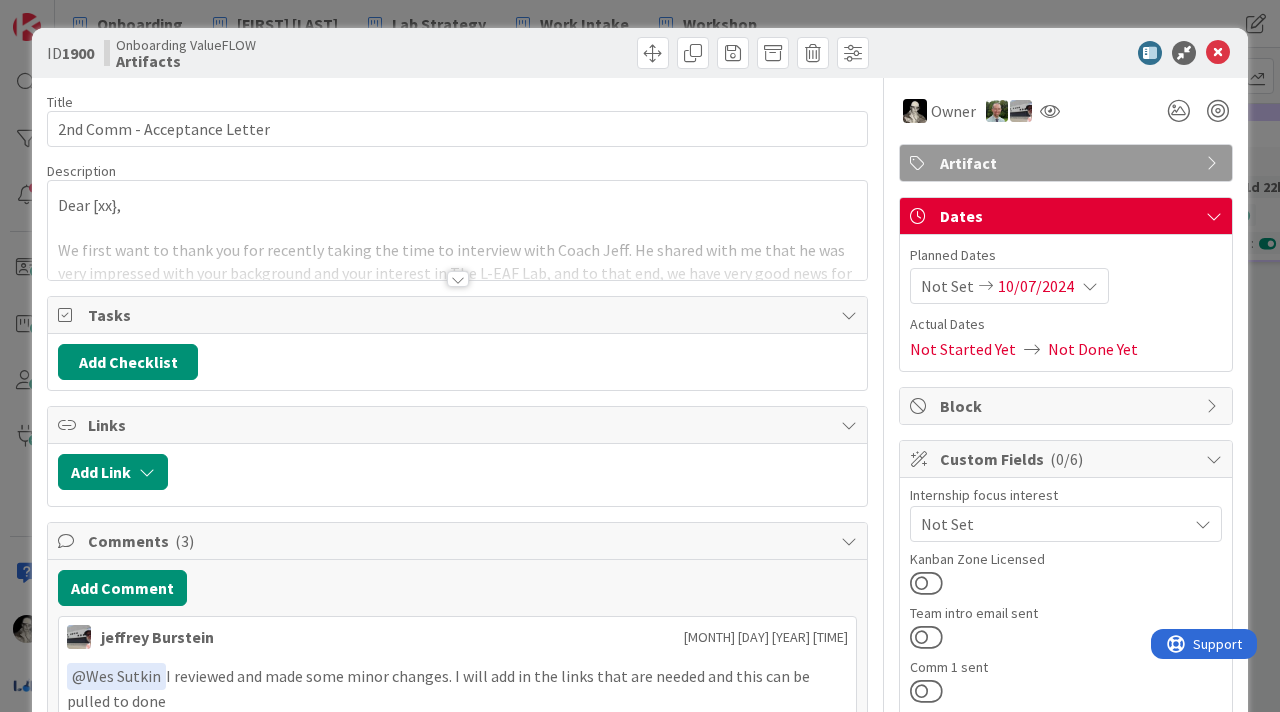 click at bounding box center [458, 279] 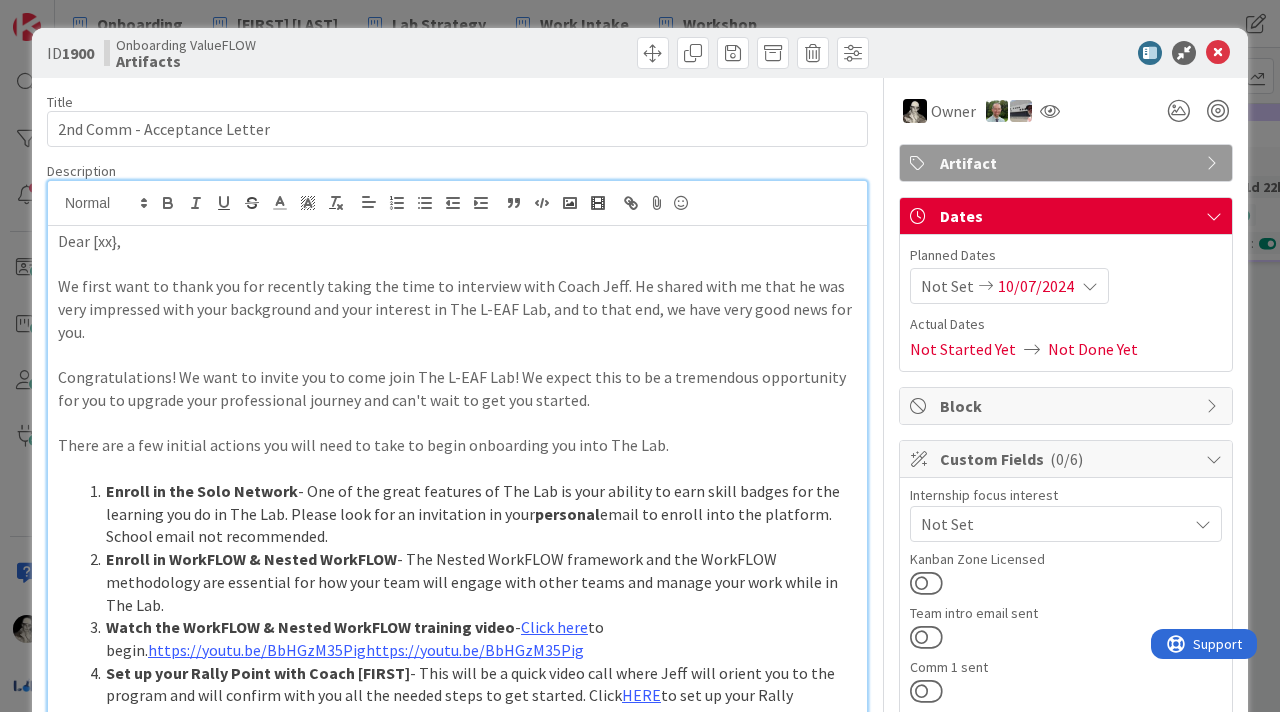 click on "Dear [xx}, We first want to thank you for recently taking the time to interview with Coach Jeff. He shared with me that he was very impressed with your background and your interest in The L-EAF Lab, and to that end, we have very good news for you. Congratulations! We want to invite you to come join The L-EAF Lab! We expect this to be a tremendous opportunity for you to upgrade your professional journey and can't wait to get you started. There are a few initial actions you will need to take to begin onboarding you into The Lab. Enroll in the Solo Network  - One of the great features of The Lab is your ability to earn skill badges for the learning you do in The Lab. Please look for an invitation in your  personal  email to enroll into the platform. School email not recommended. Enroll in WorkFLOW & Nested WorkFLOW  - The Nested WorkFLOW framework and the WorkFLOW methodology are essential for how your team will engage with other teams and manage your work while in The Lab.  -  Click here  to begin.  HERE Join" at bounding box center (457, 499) 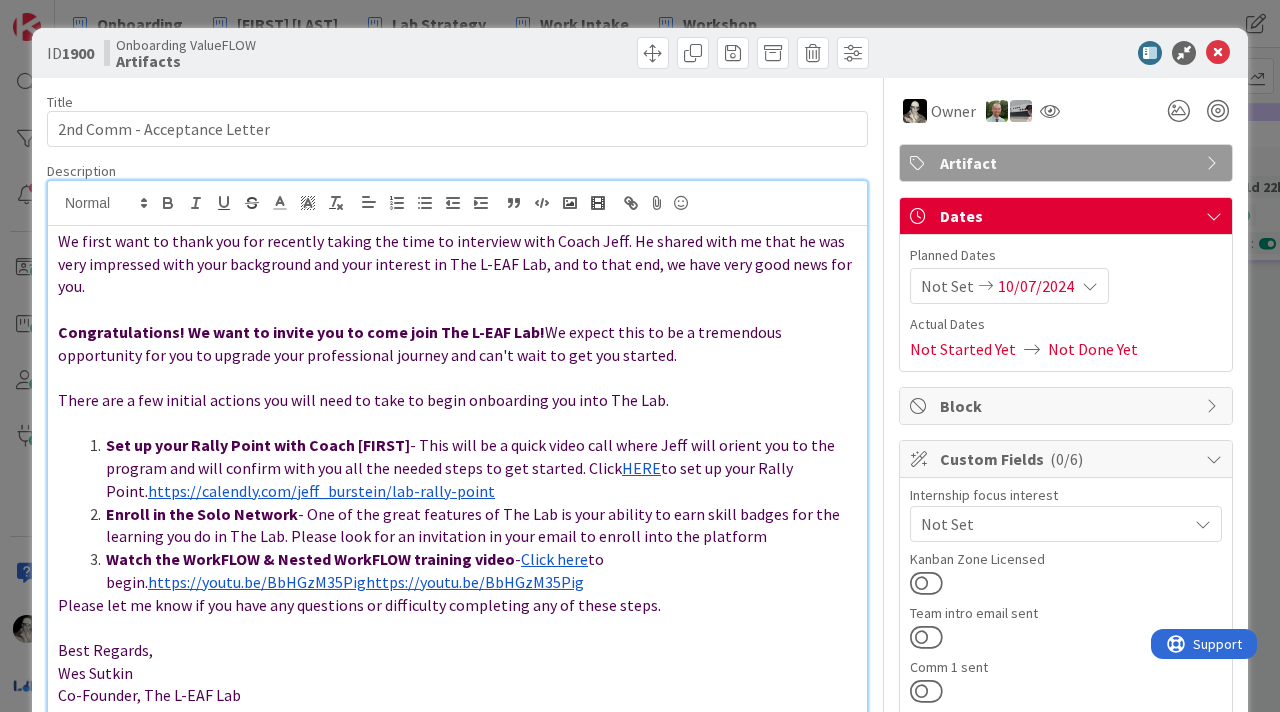 click on "We first want to thank you for recently taking the time to interview with Coach Jeff. He shared with me that he was very impressed with your background and your interest in The L-EAF Lab, and to that end, we have very good news for you." at bounding box center [456, 263] 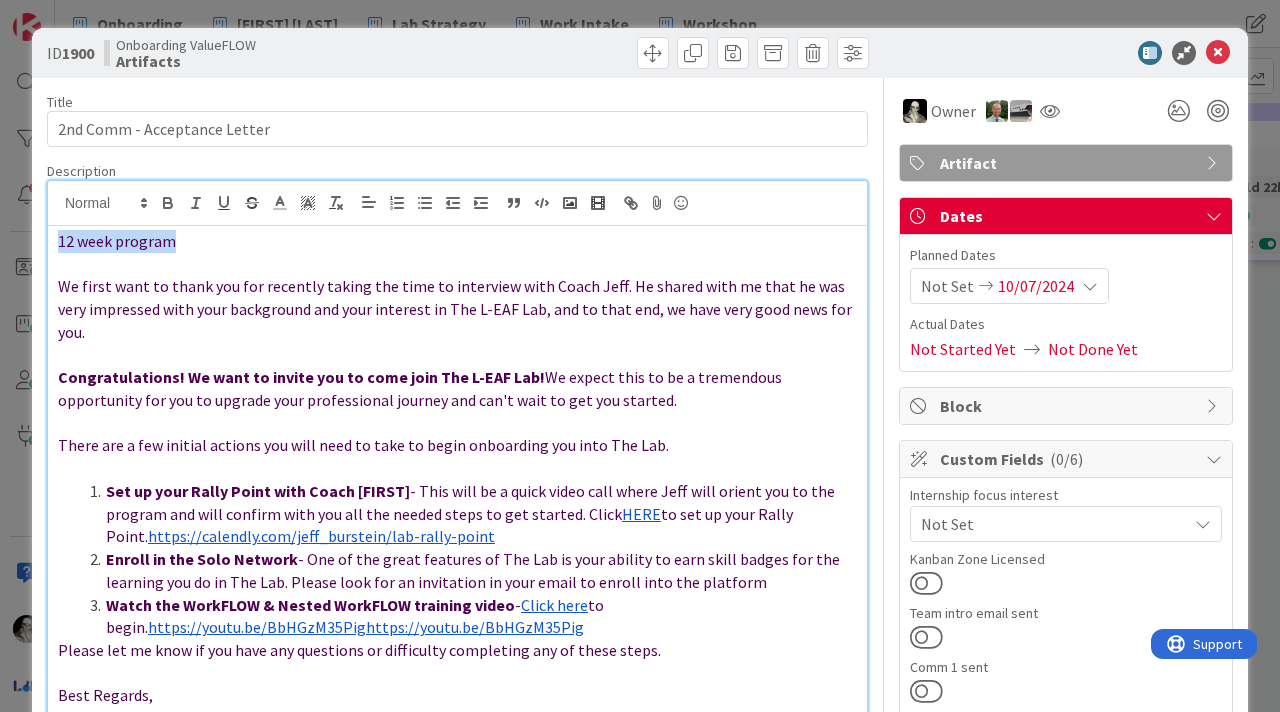 drag, startPoint x: 186, startPoint y: 244, endPoint x: 40, endPoint y: 239, distance: 146.08559 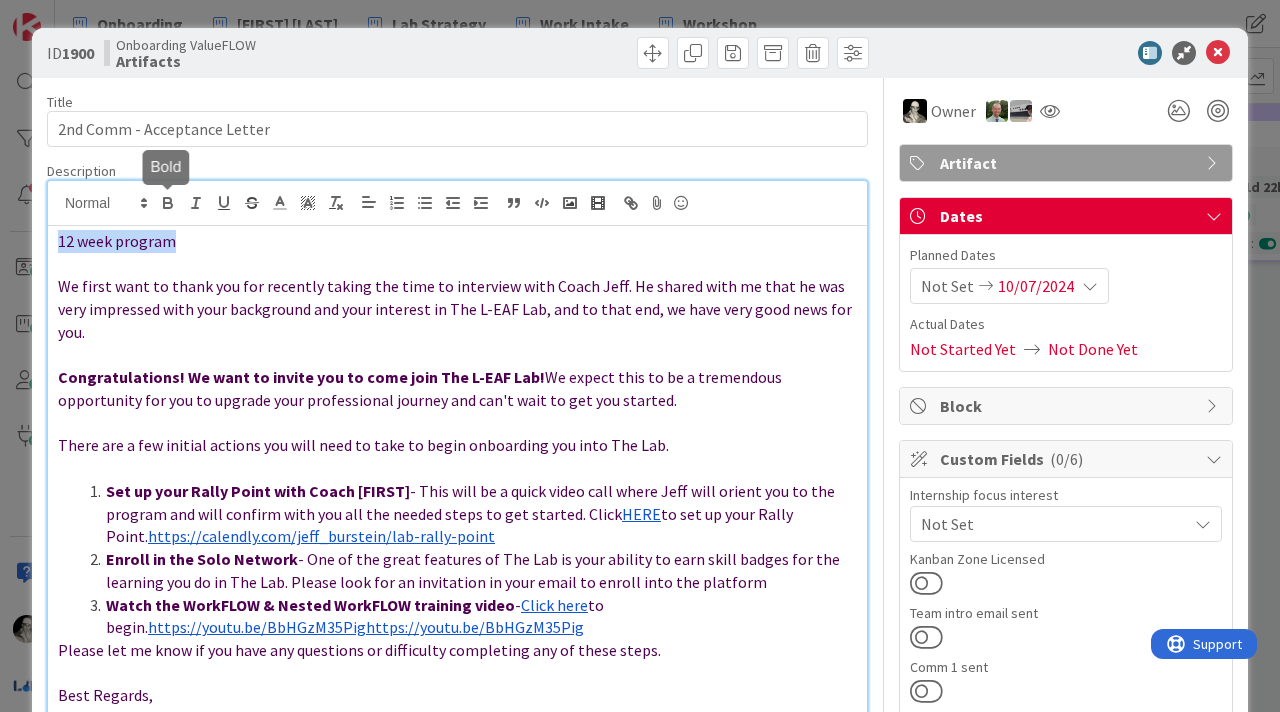 click 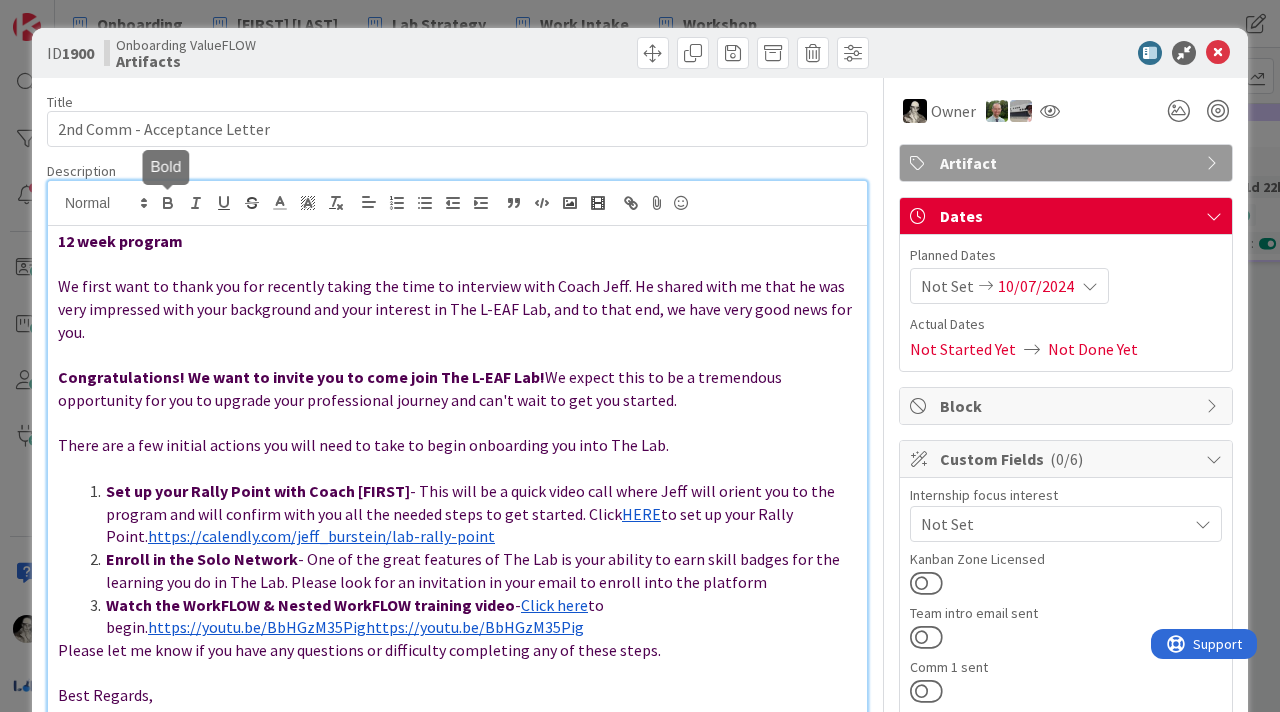 click on "12 week program" at bounding box center [457, 241] 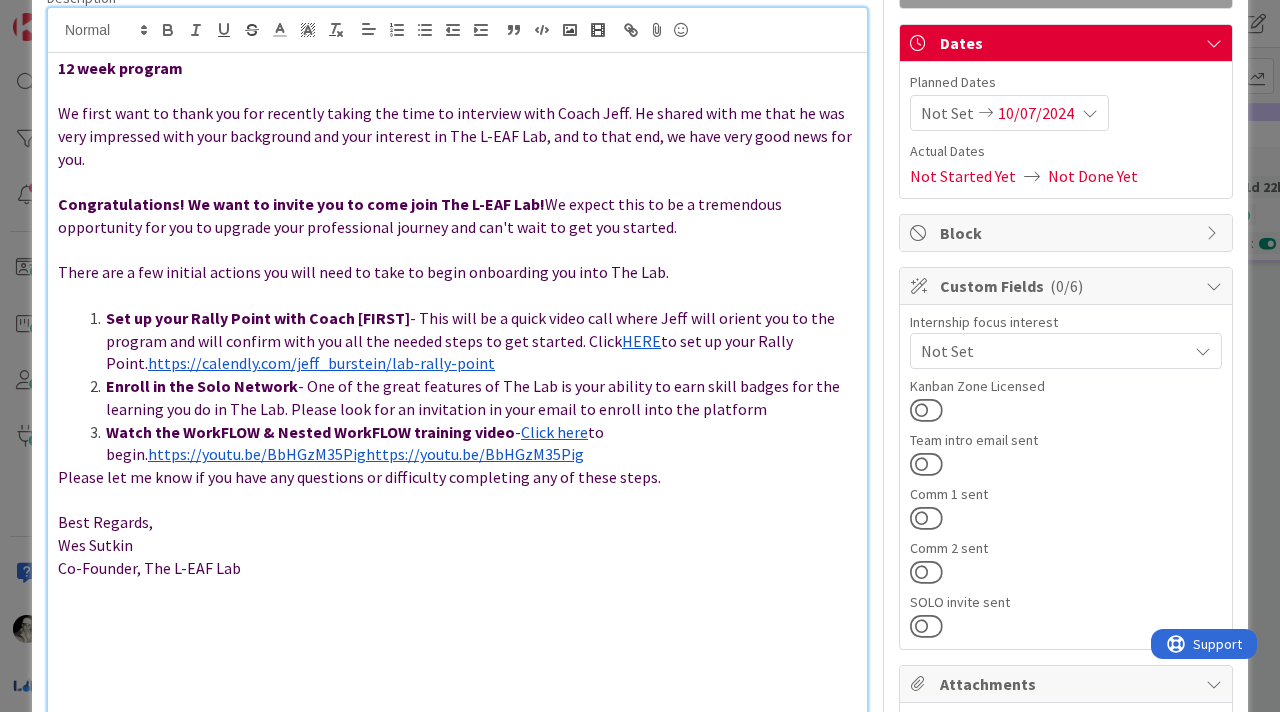 scroll, scrollTop: 185, scrollLeft: 0, axis: vertical 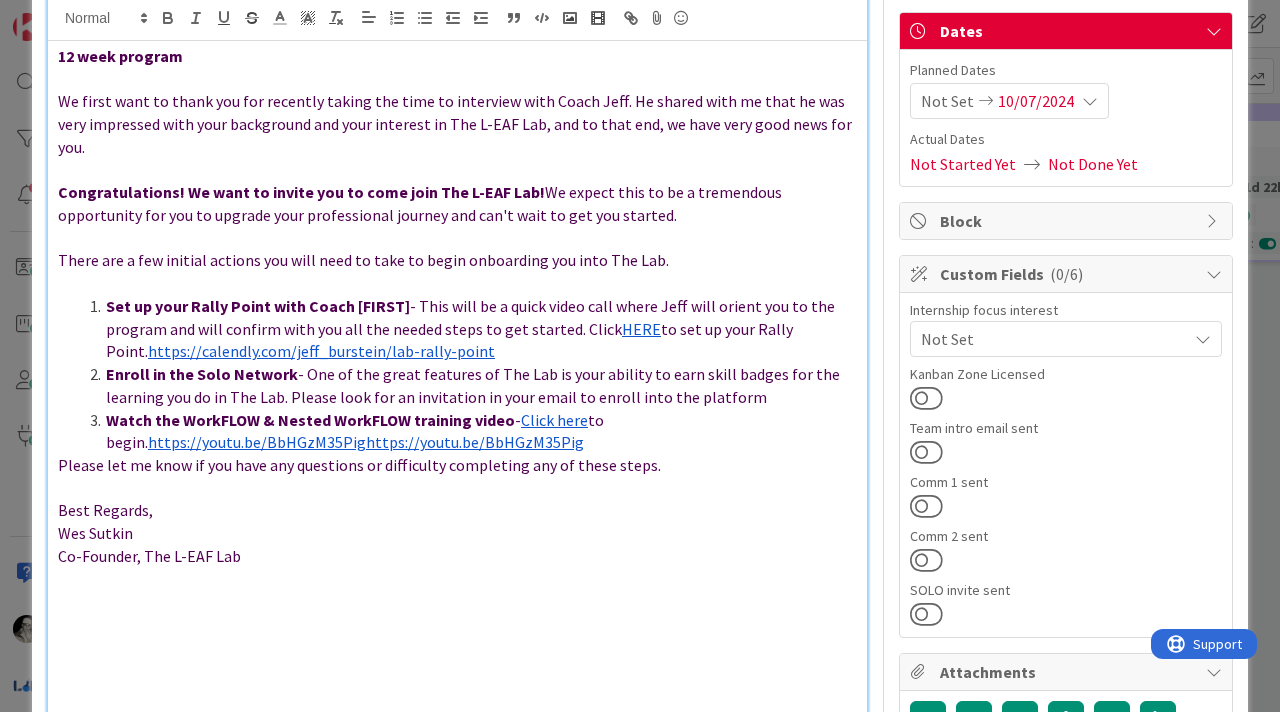 click at bounding box center (457, 601) 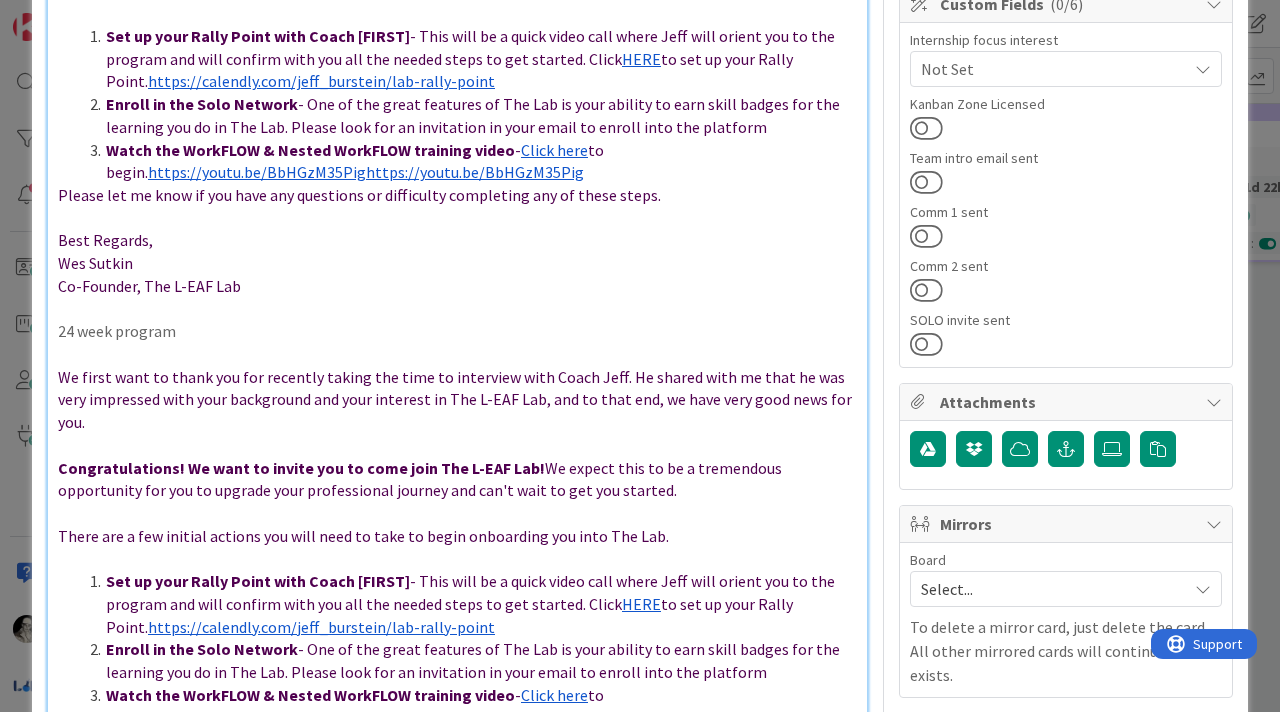 scroll, scrollTop: 438, scrollLeft: 0, axis: vertical 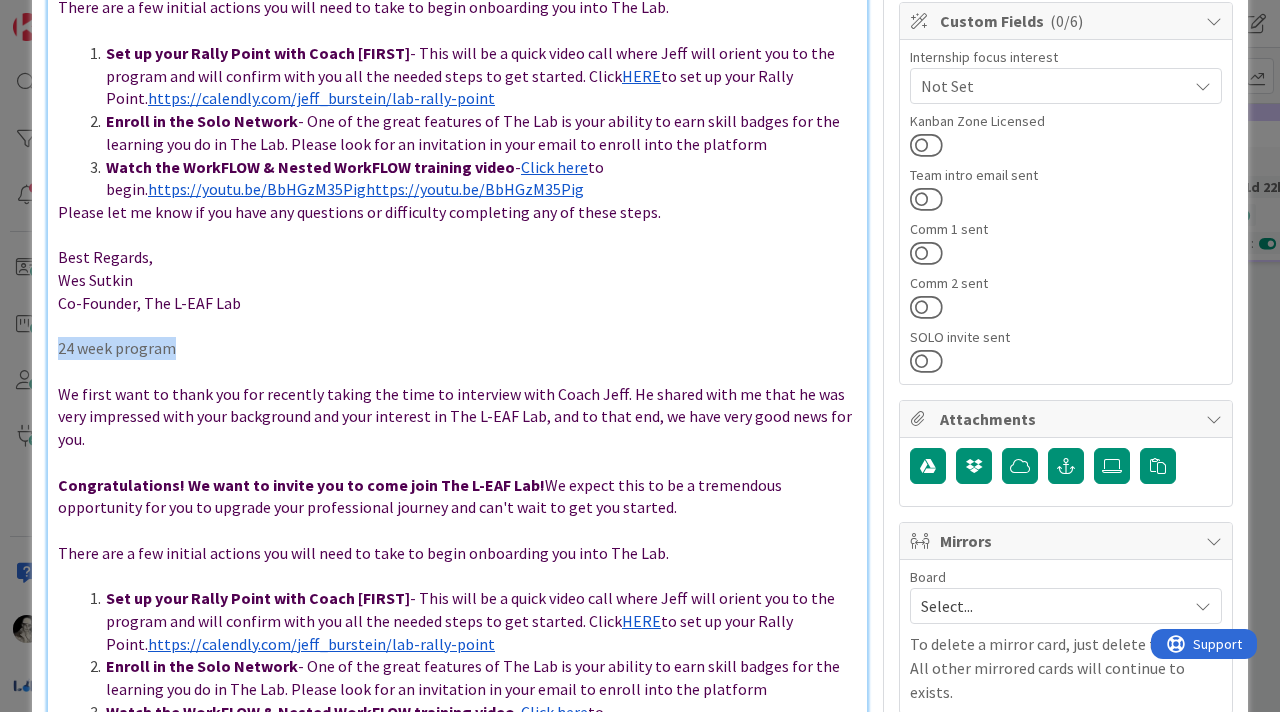 drag, startPoint x: 194, startPoint y: 326, endPoint x: 52, endPoint y: 328, distance: 142.01408 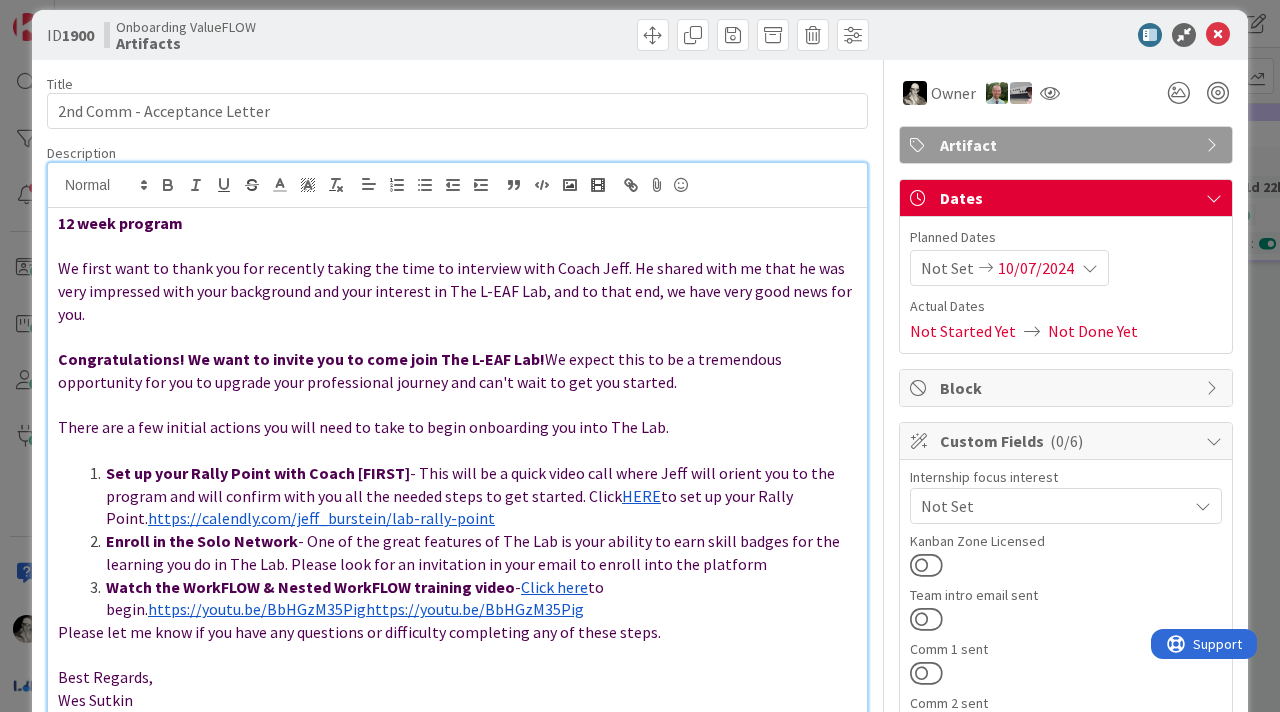 scroll, scrollTop: 0, scrollLeft: 0, axis: both 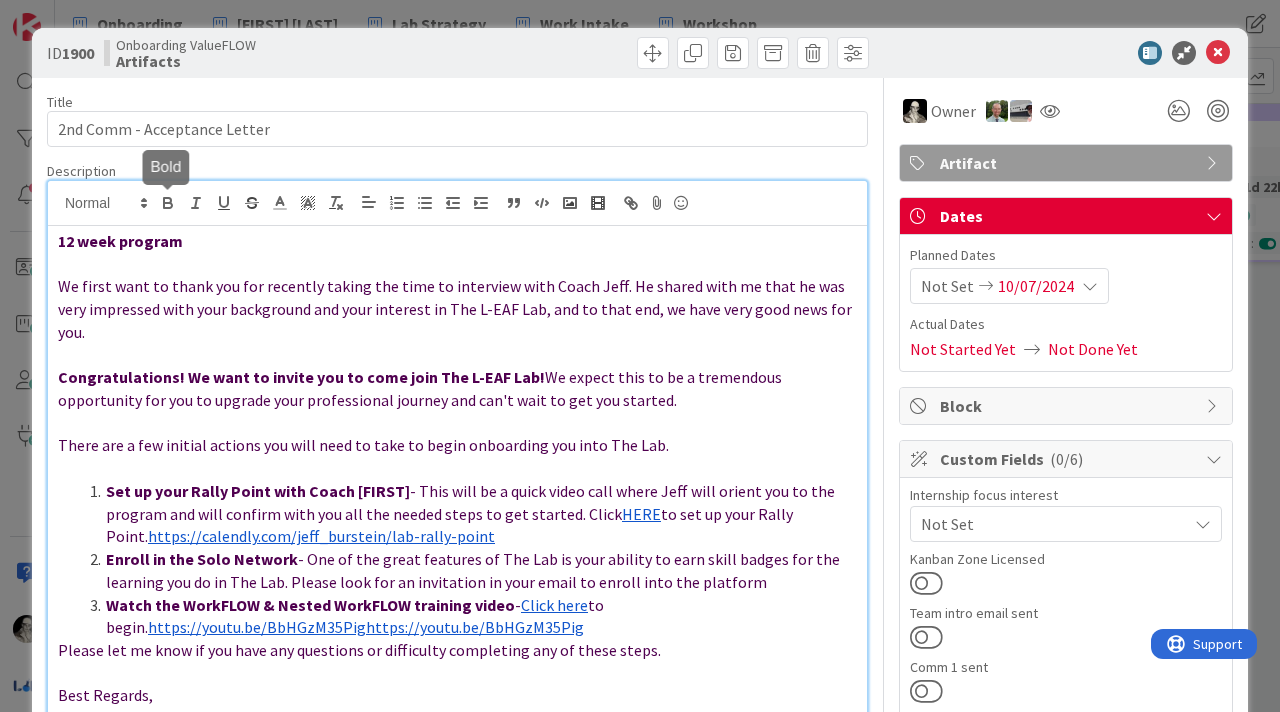 click 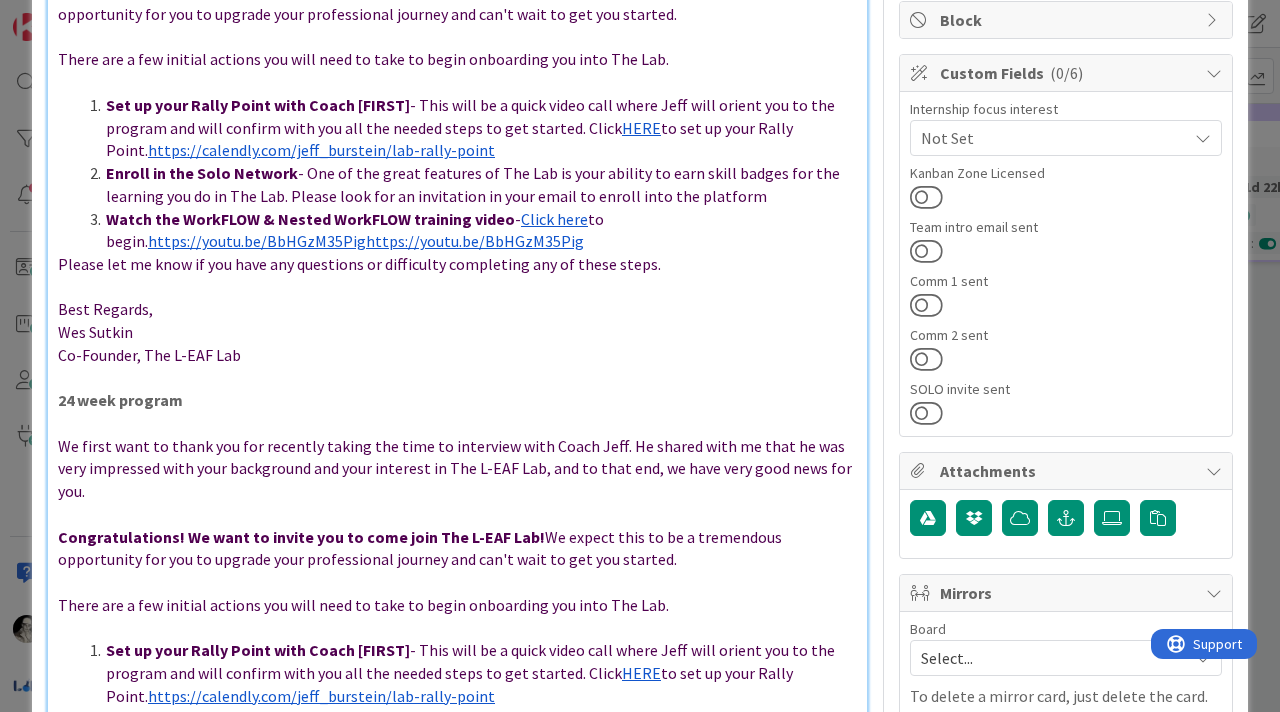 scroll, scrollTop: 453, scrollLeft: 0, axis: vertical 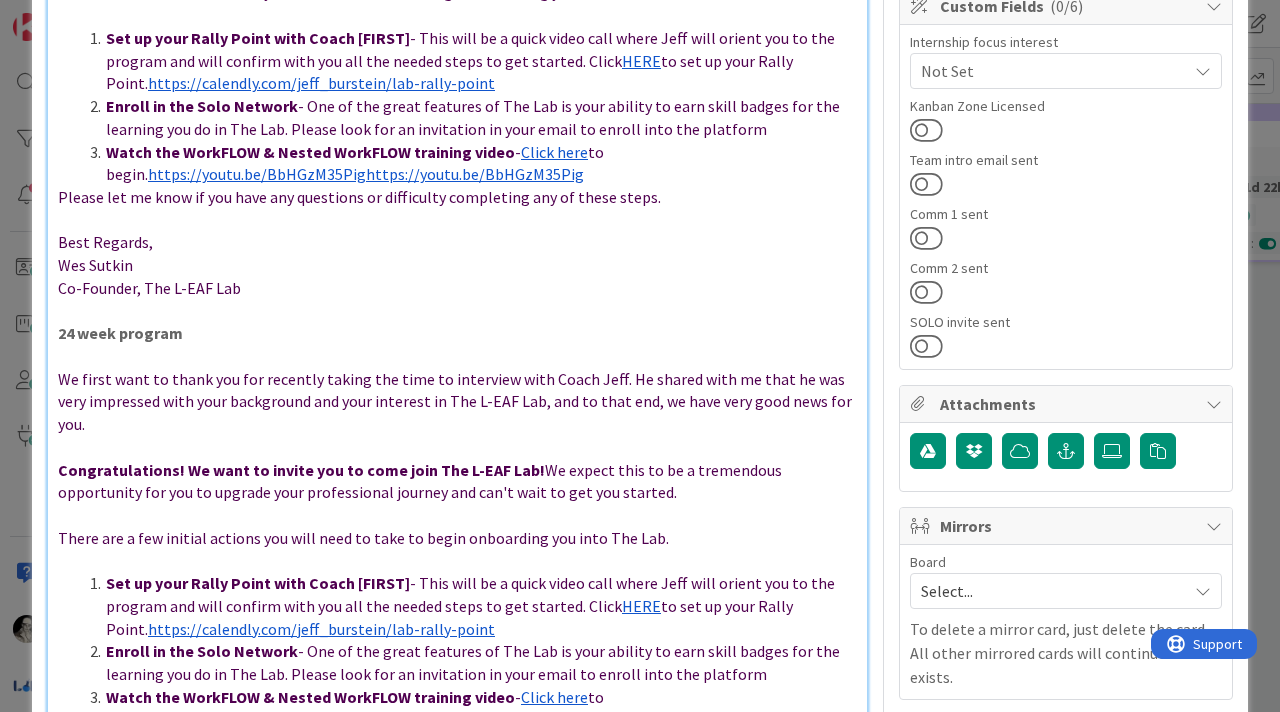 click on "We first want to thank you for recently taking the time to interview with Coach Jeff. He shared with me that he was very impressed with your background and your interest in The L-EAF Lab, and to that end, we have very good news for you." at bounding box center (456, 401) 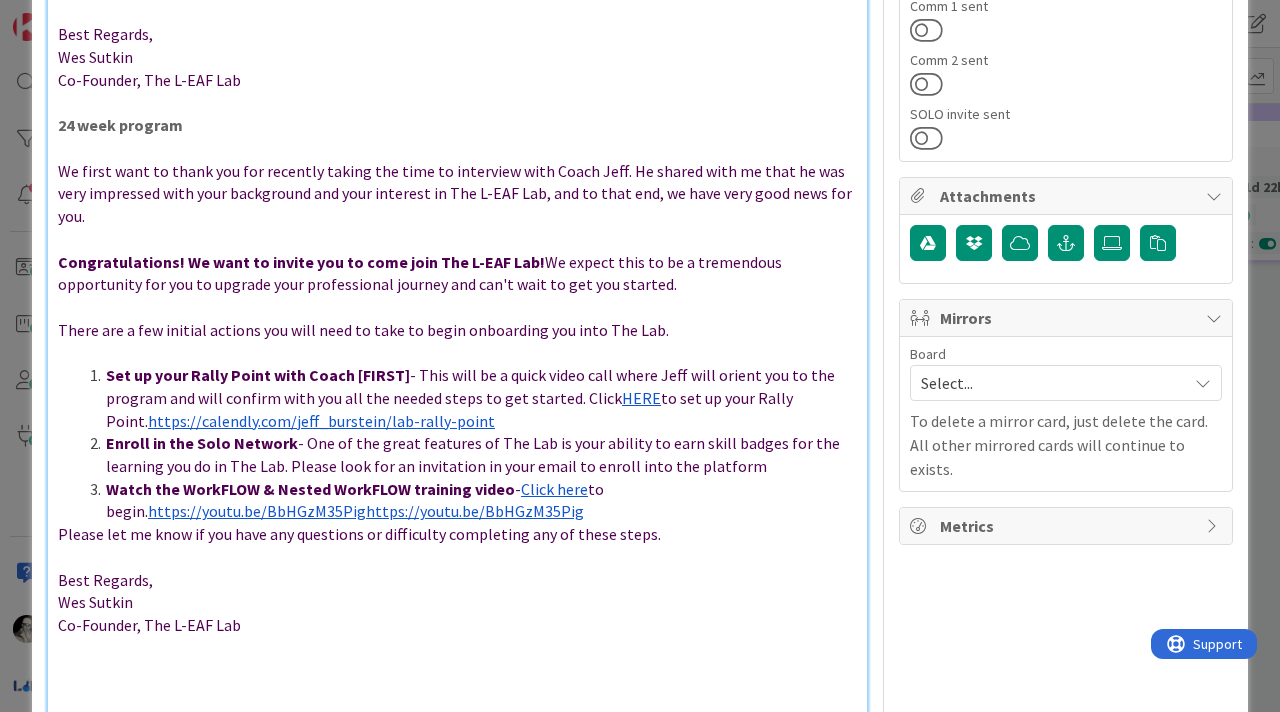 scroll, scrollTop: 674, scrollLeft: 0, axis: vertical 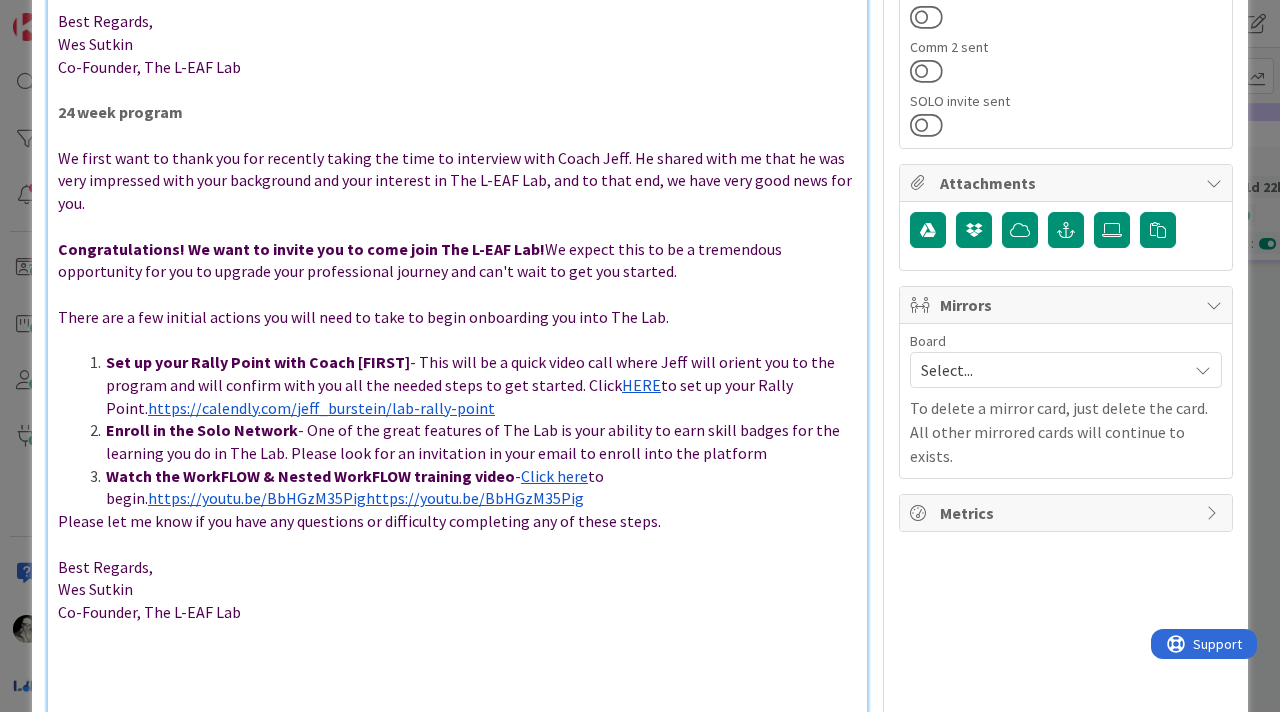 drag, startPoint x: 60, startPoint y: 476, endPoint x: 68, endPoint y: 446, distance: 31.04835 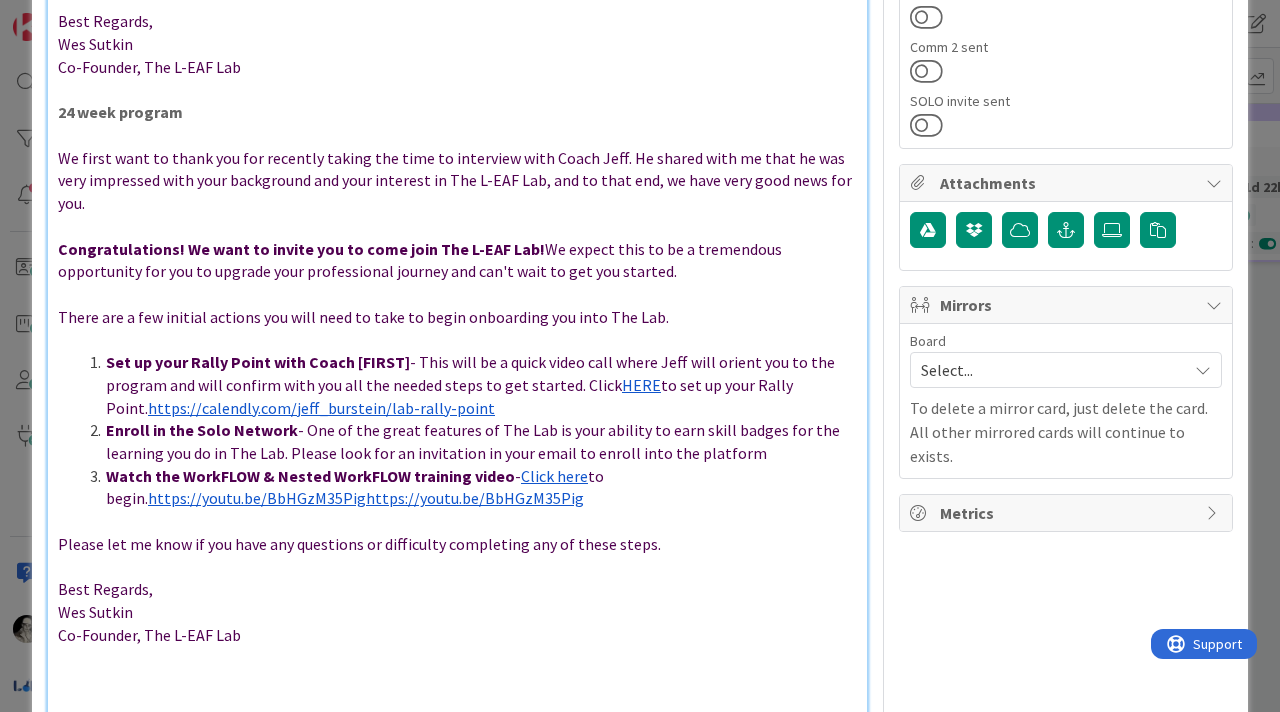 click on "Enroll in the Solo Network  - One of the great features of The Lab is your ability to earn skill badges for the learning you do in The Lab. Please look for an invitation in your [EMAIL] to enroll into the platform" at bounding box center (469, 441) 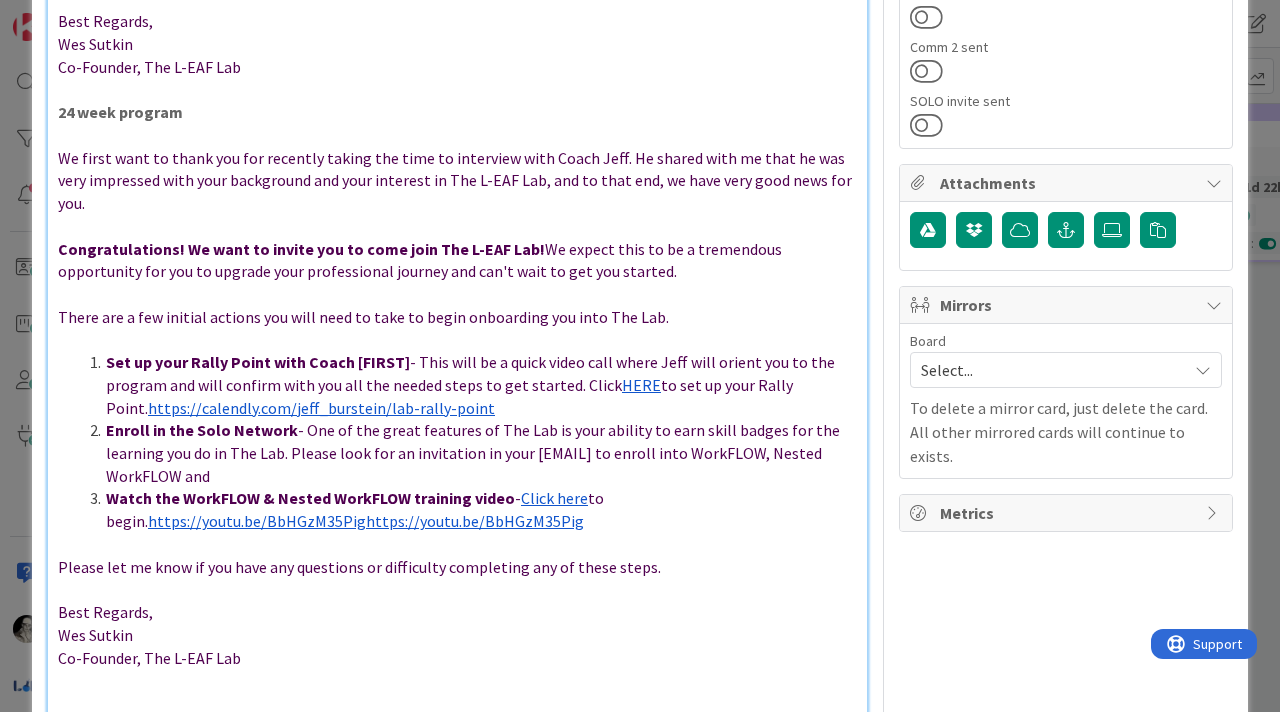 click on "- One of the great features of The Lab is your ability to earn skill badges for the learning you do in The Lab. Please look for an invitation in your [EMAIL] to enroll into WorkFLOW, Nested WorkFLOW and" at bounding box center (474, 452) 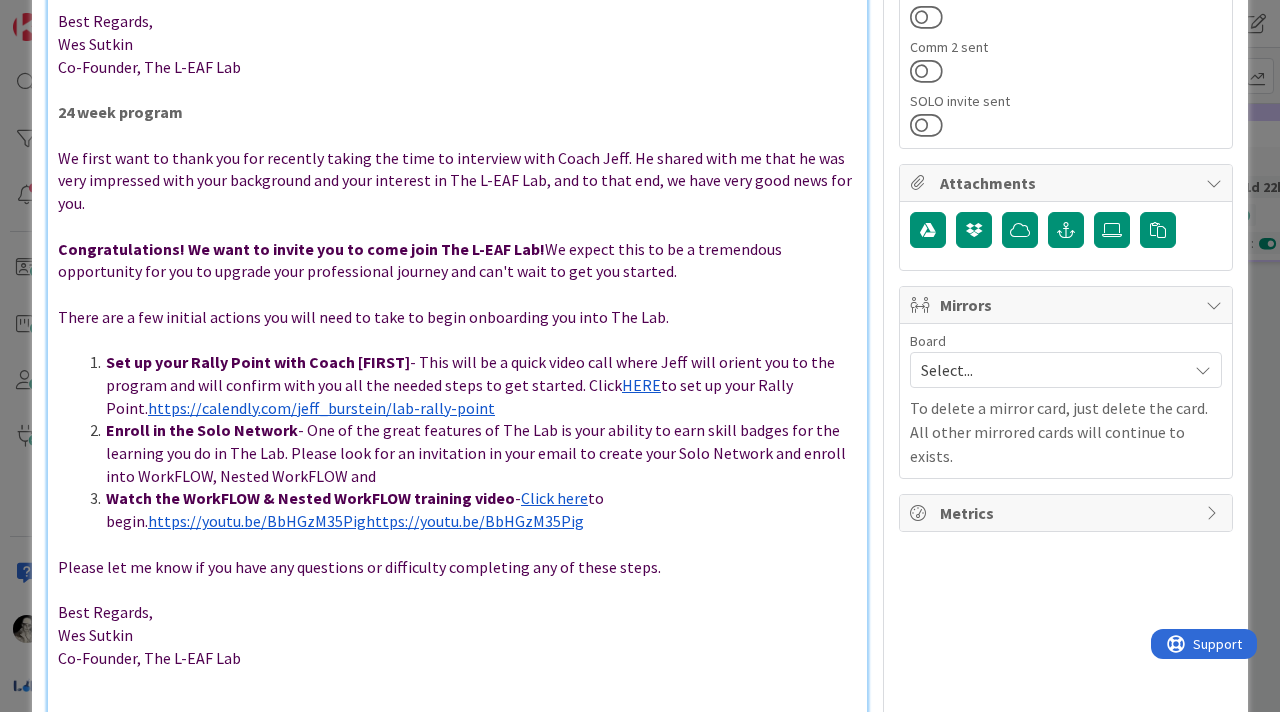 click on "Enroll in the Solo Network  - One of the great features of The Lab is your ability to earn skill badges for the learning you do in The Lab. Please look for an invitation in your email to create your Solo Network and enroll into WorkFLOW, Nested WorkFLOW and" at bounding box center [469, 453] 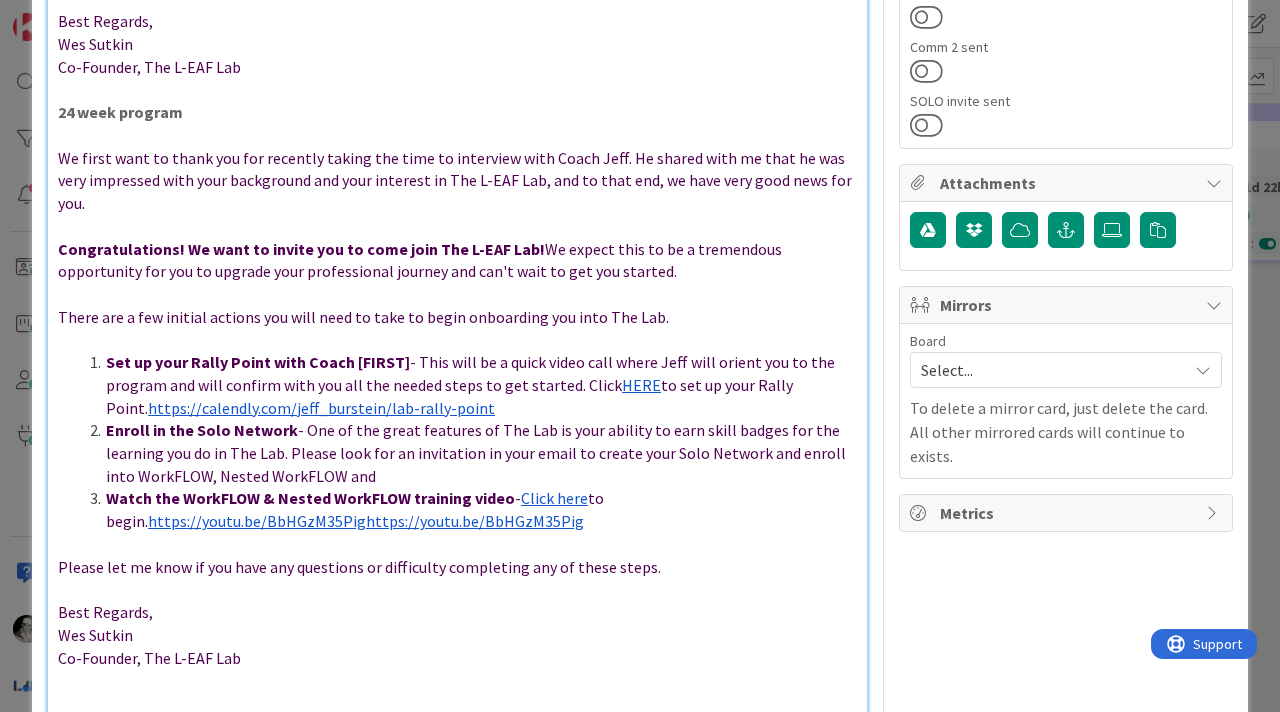 click on "Wes Sutkin" at bounding box center (457, 635) 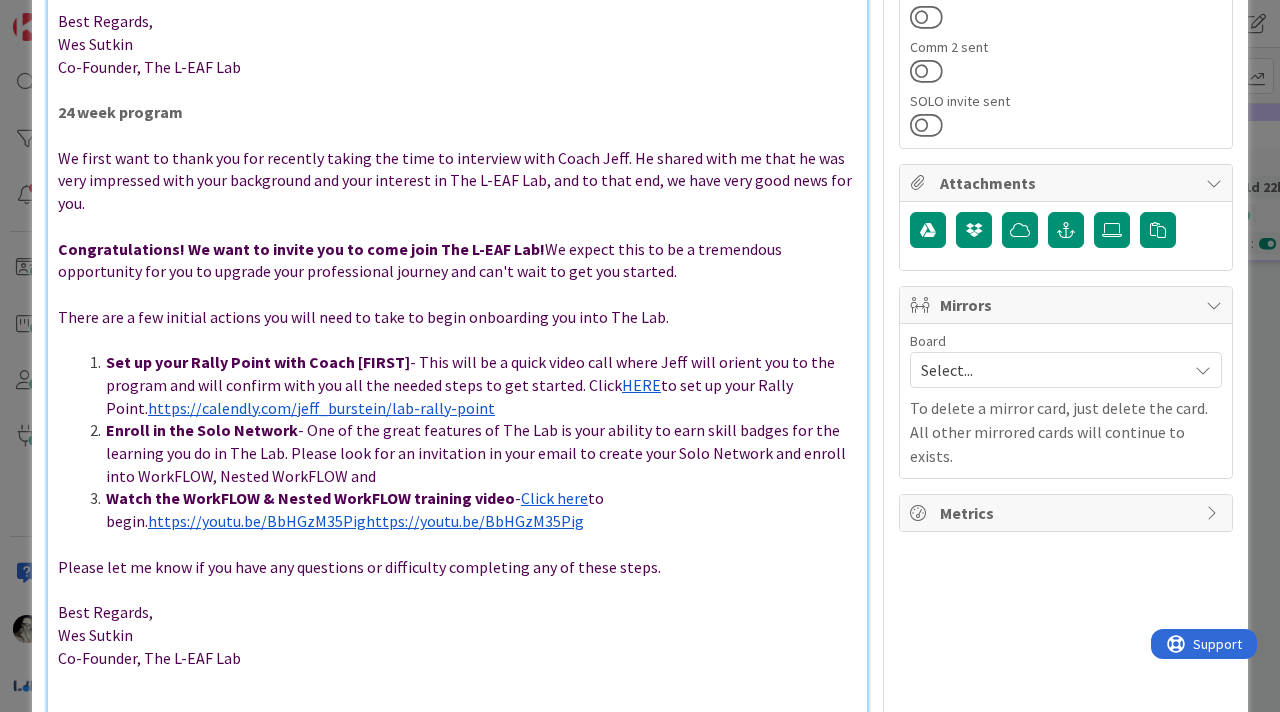 click on "Enroll in the Solo Network  - One of the great features of The Lab is your ability to earn skill badges for the learning you do in The Lab. Please look for an invitation in your email to create your Solo Network and enroll into WorkFLOW, Nested WorkFLOW and" at bounding box center [469, 453] 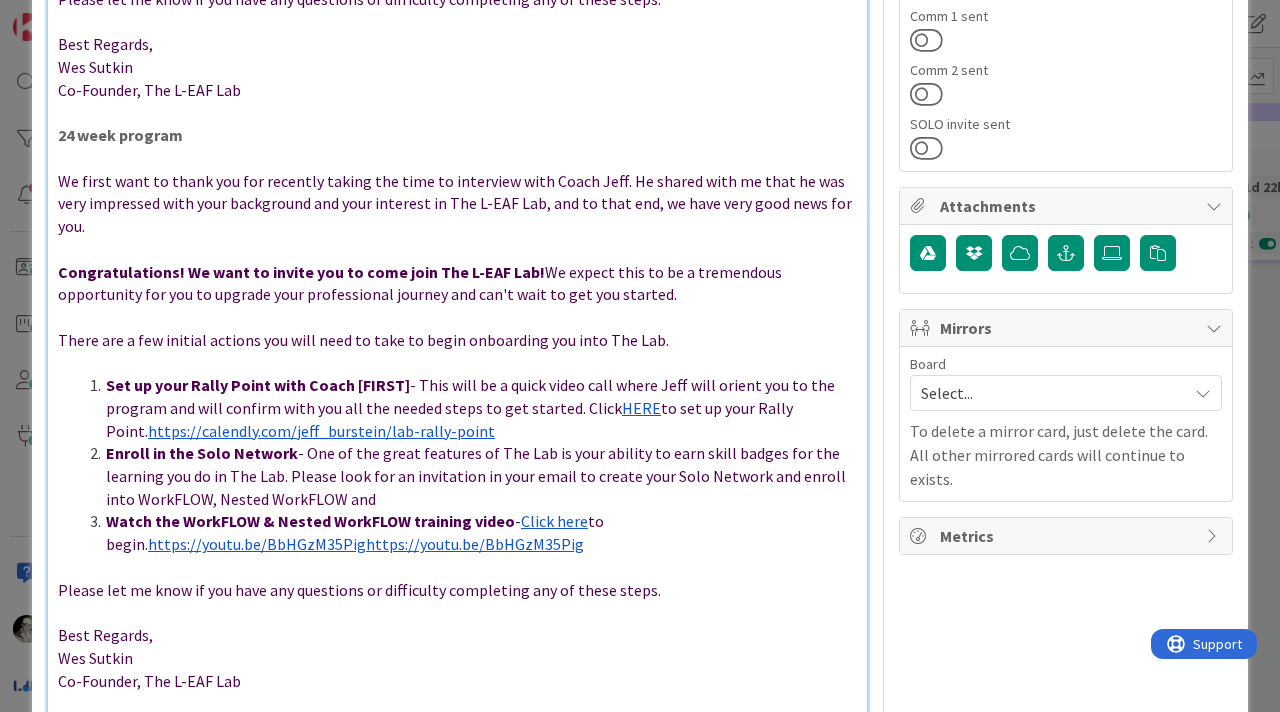 scroll, scrollTop: 654, scrollLeft: 0, axis: vertical 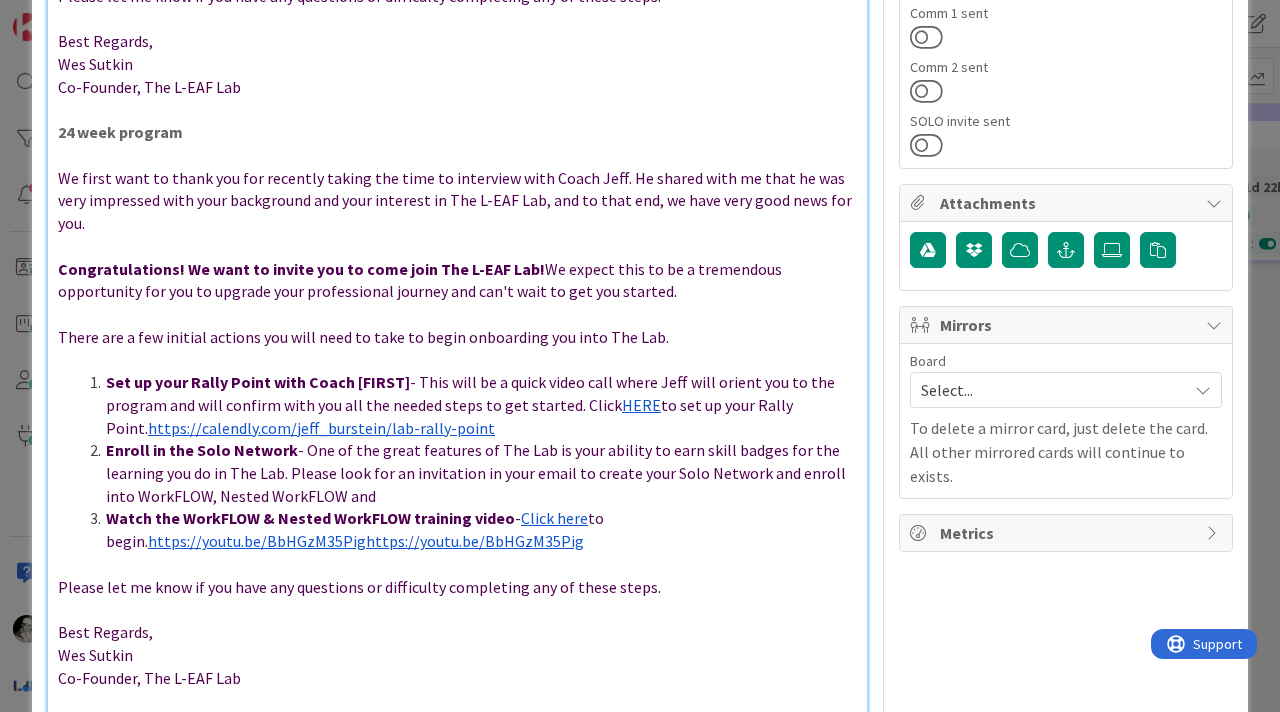 click on "Enroll in the Solo Network  - One of the great features of The Lab is your ability to earn skill badges for the learning you do in The Lab. Please look for an invitation in your email to create your Solo Network and enroll into WorkFLOW, Nested WorkFLOW and" at bounding box center (469, 473) 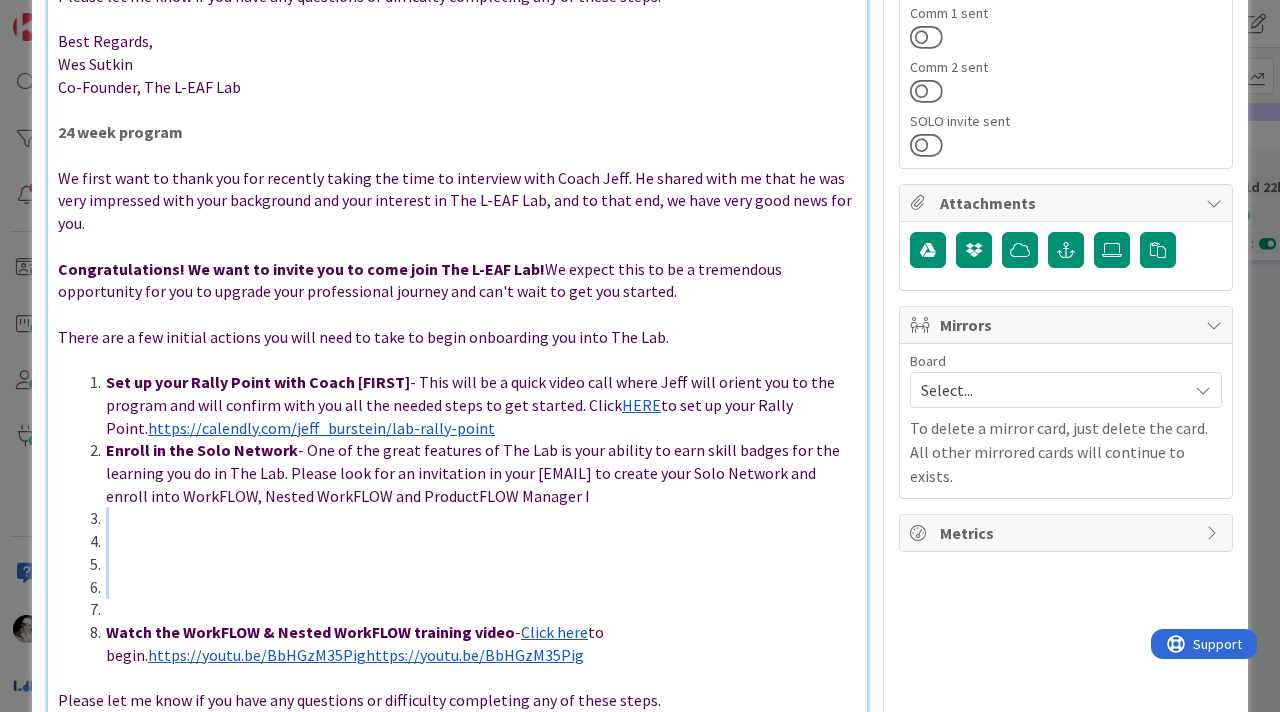 drag, startPoint x: 112, startPoint y: 563, endPoint x: 68, endPoint y: 477, distance: 96.60228 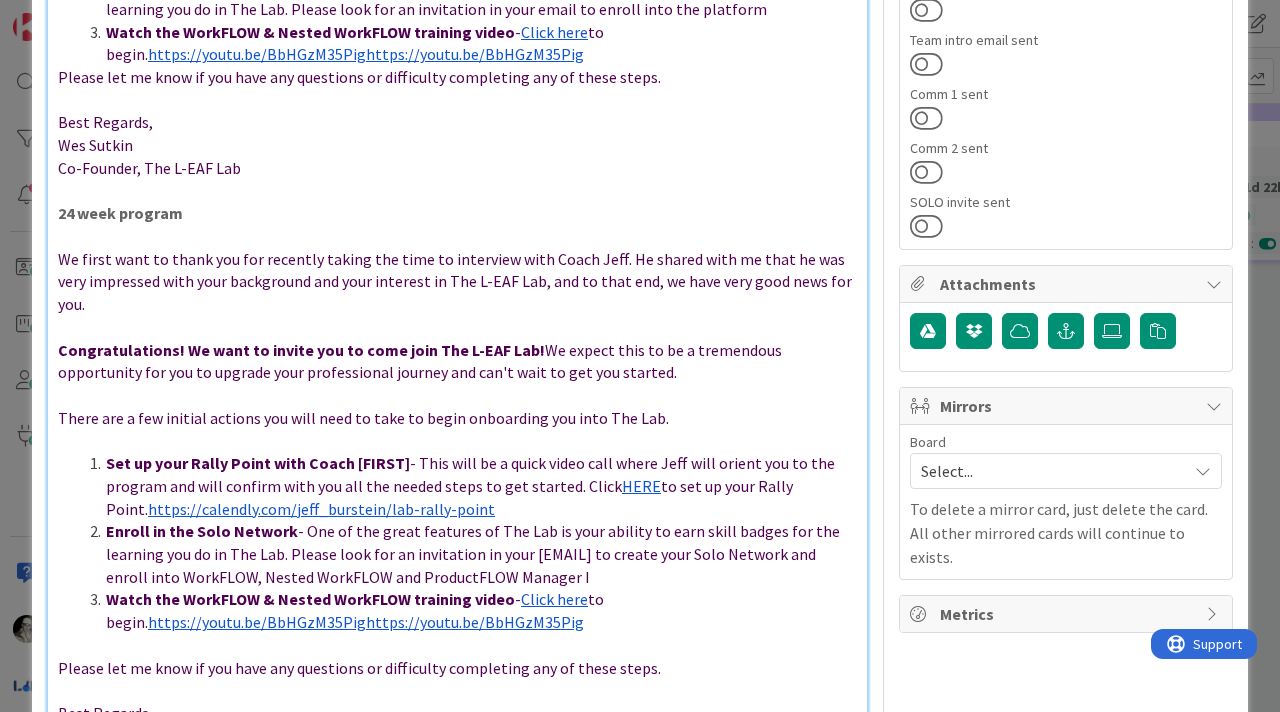 scroll, scrollTop: 568, scrollLeft: 0, axis: vertical 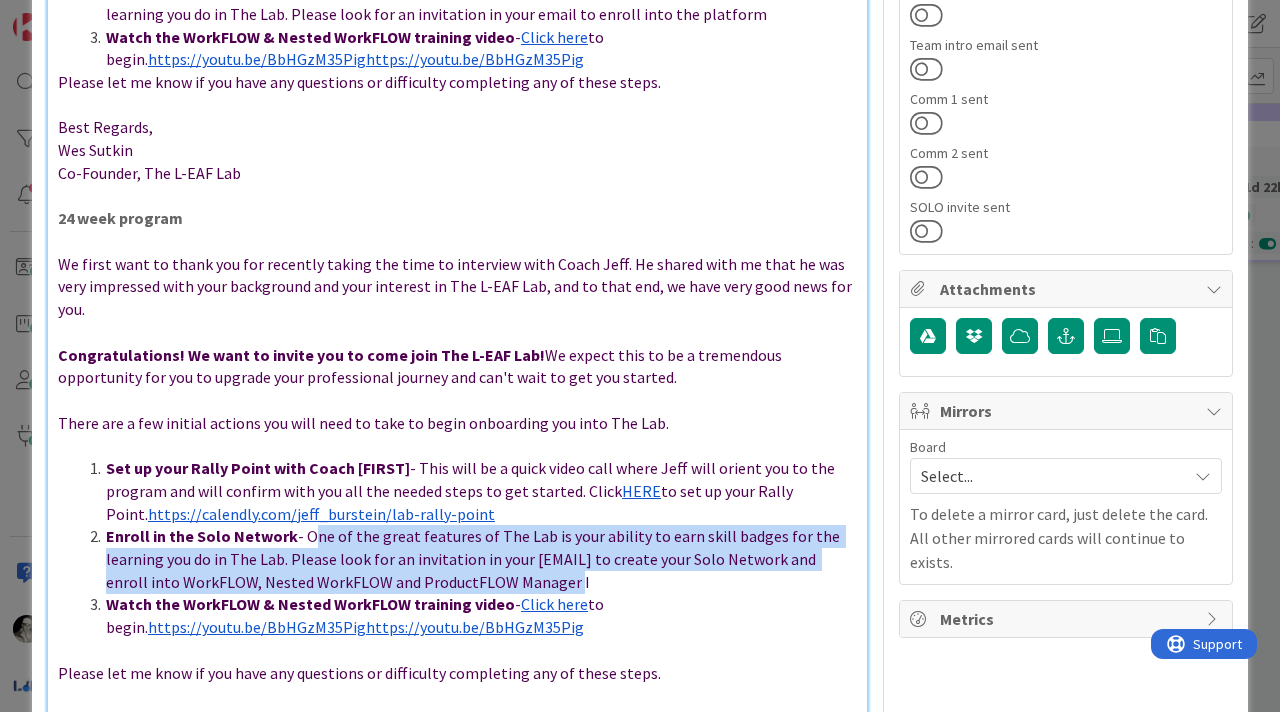 drag, startPoint x: 514, startPoint y: 539, endPoint x: 305, endPoint y: 492, distance: 214.21951 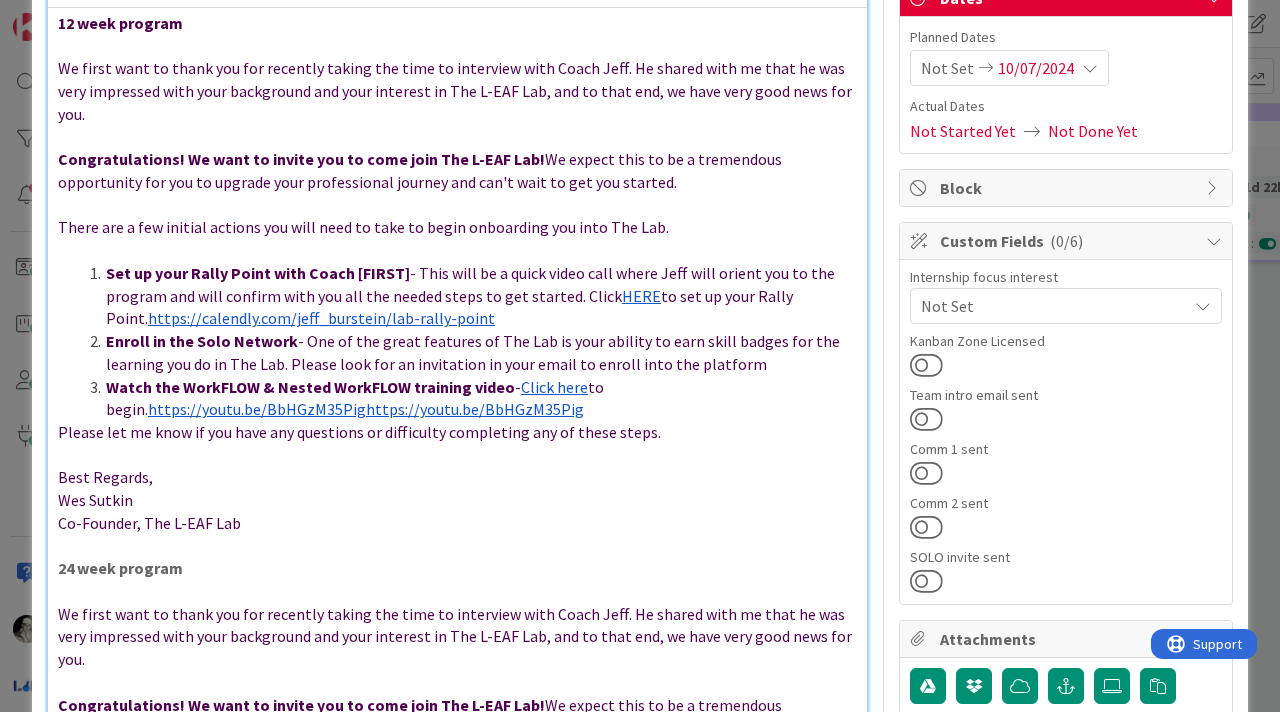 scroll, scrollTop: 217, scrollLeft: 0, axis: vertical 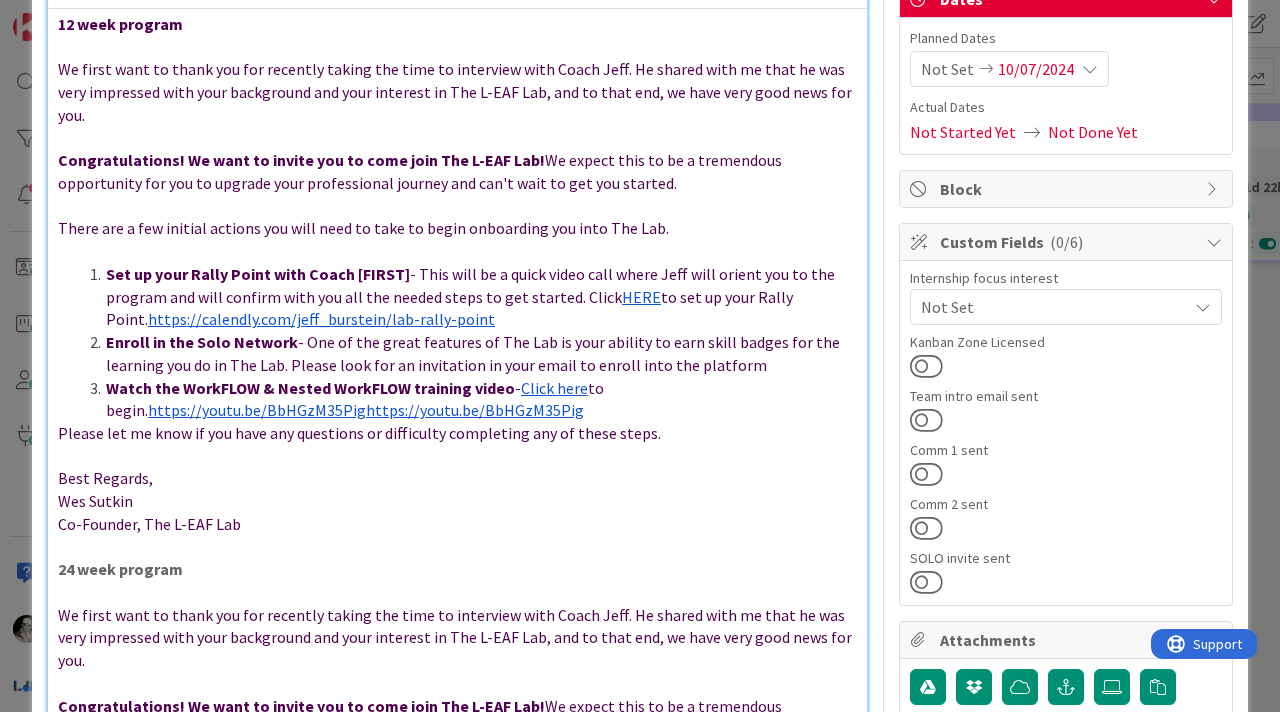 drag, startPoint x: 752, startPoint y: 344, endPoint x: 301, endPoint y: 325, distance: 451.40005 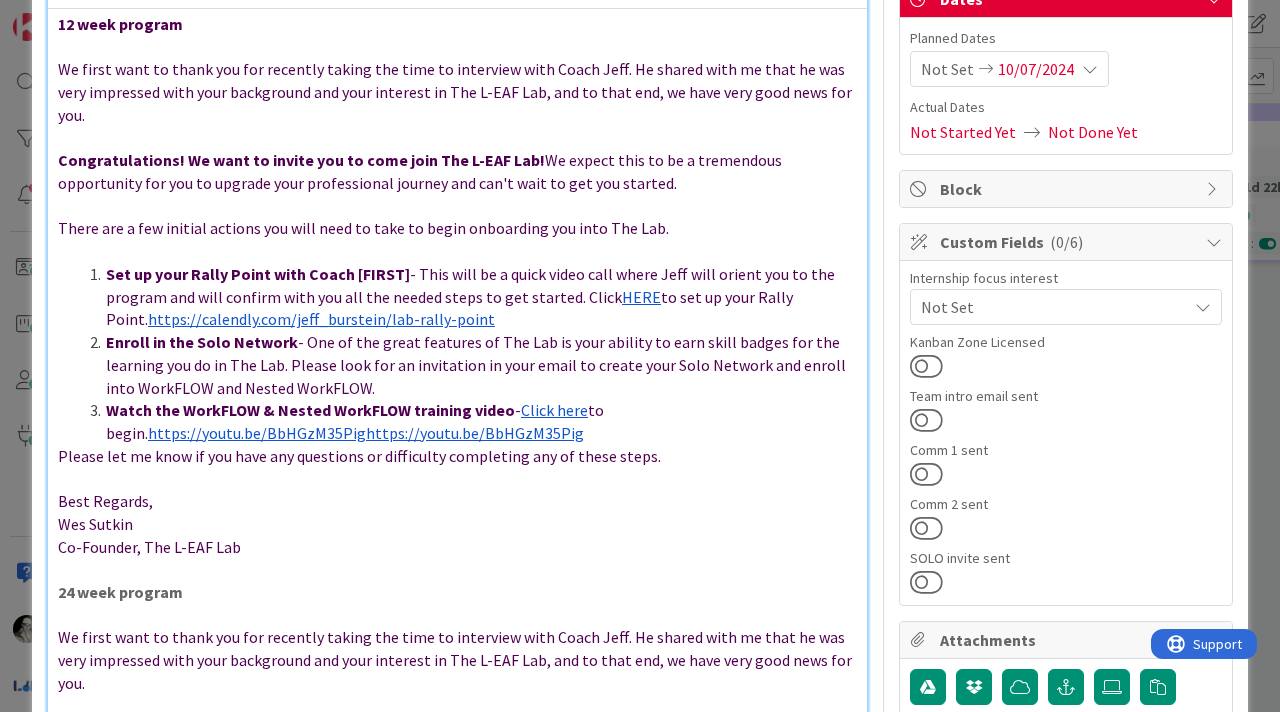 click on "Enroll in the Solo Network  - One of the great features of The Lab is your ability to earn skill badges for the learning you do in The Lab. Please look for an invitation in your email to create your Solo Network and enroll into WorkFLOW and Nested WorkFLOW." at bounding box center [469, 365] 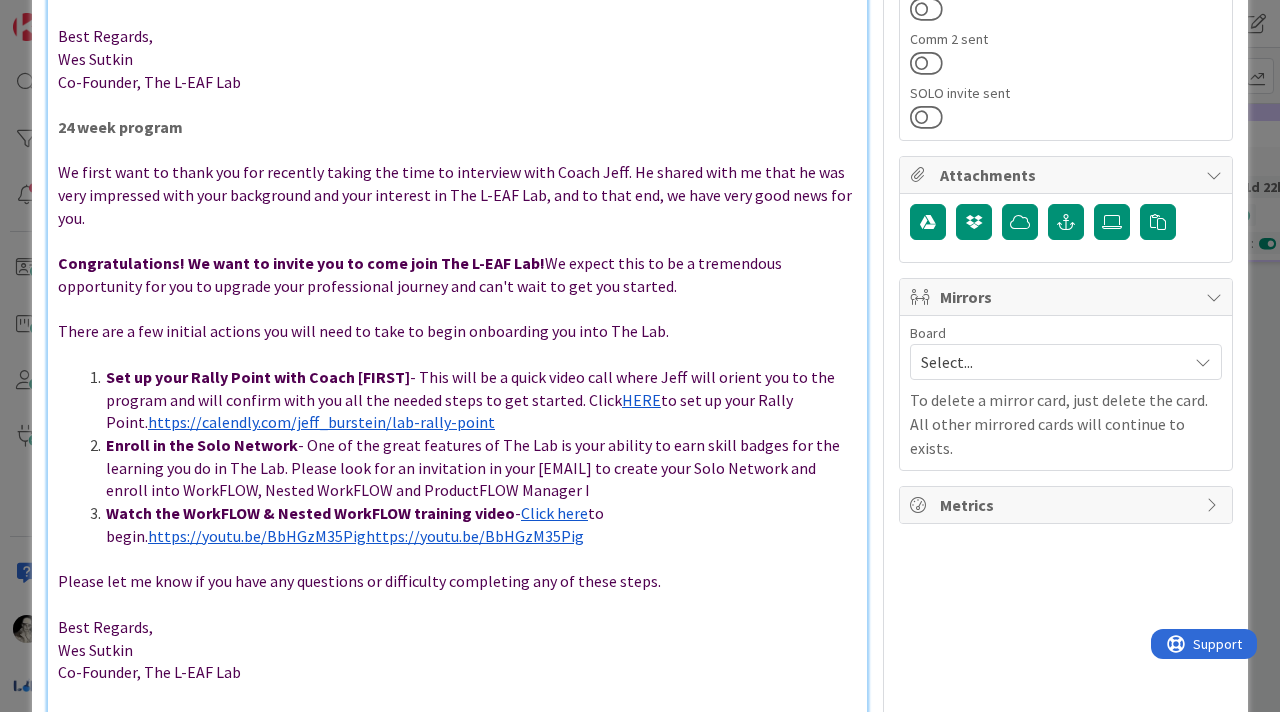 scroll, scrollTop: 697, scrollLeft: 0, axis: vertical 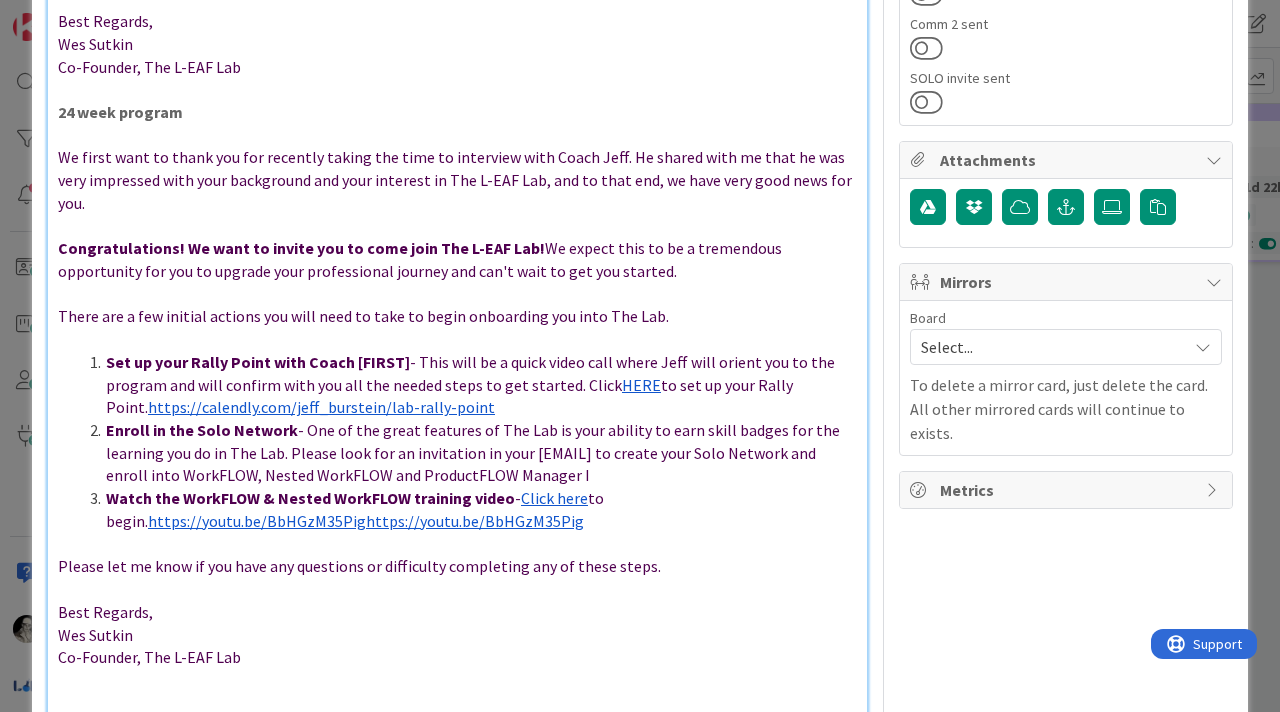 click on "Enroll in the Solo Network  - One of the great features of The Lab is your ability to earn skill badges for the learning you do in The Lab. Please look for an invitation in your email to create your Solo Network and enroll into WorkFLOW, Nested WorkFLOW and ProductFLOW Manager I" at bounding box center (469, 453) 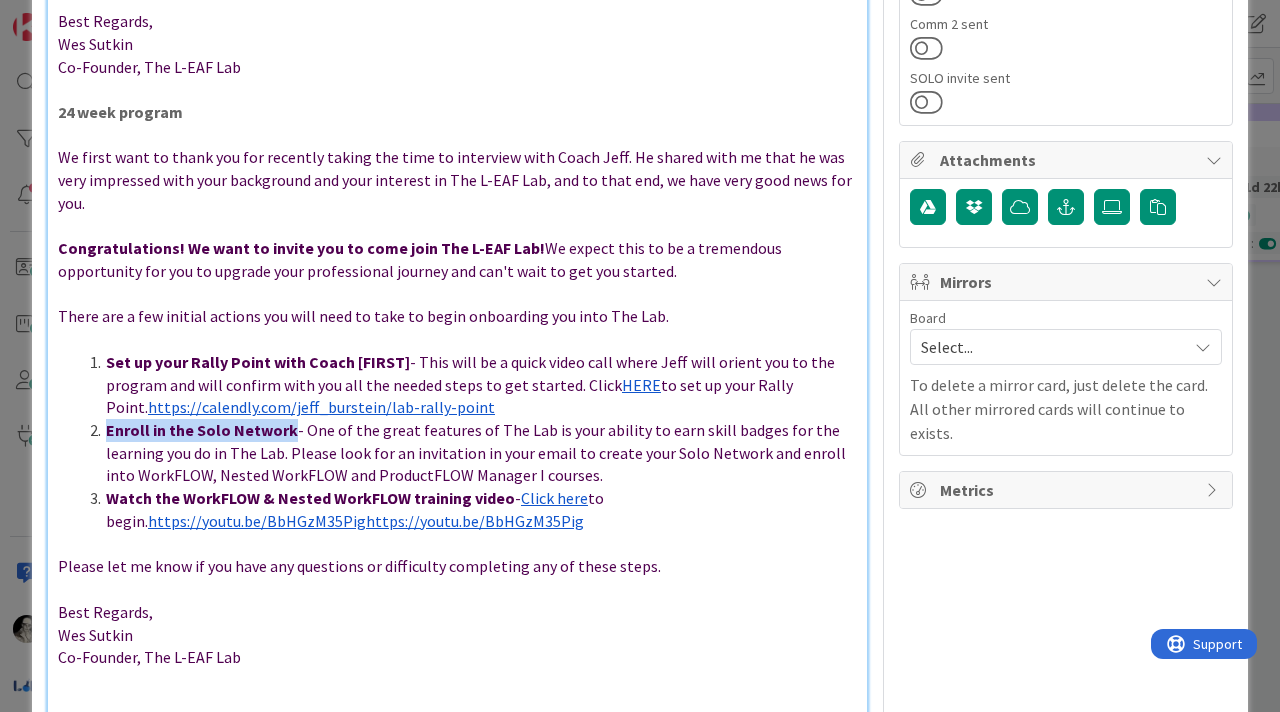 drag, startPoint x: 107, startPoint y: 388, endPoint x: 291, endPoint y: 382, distance: 184.0978 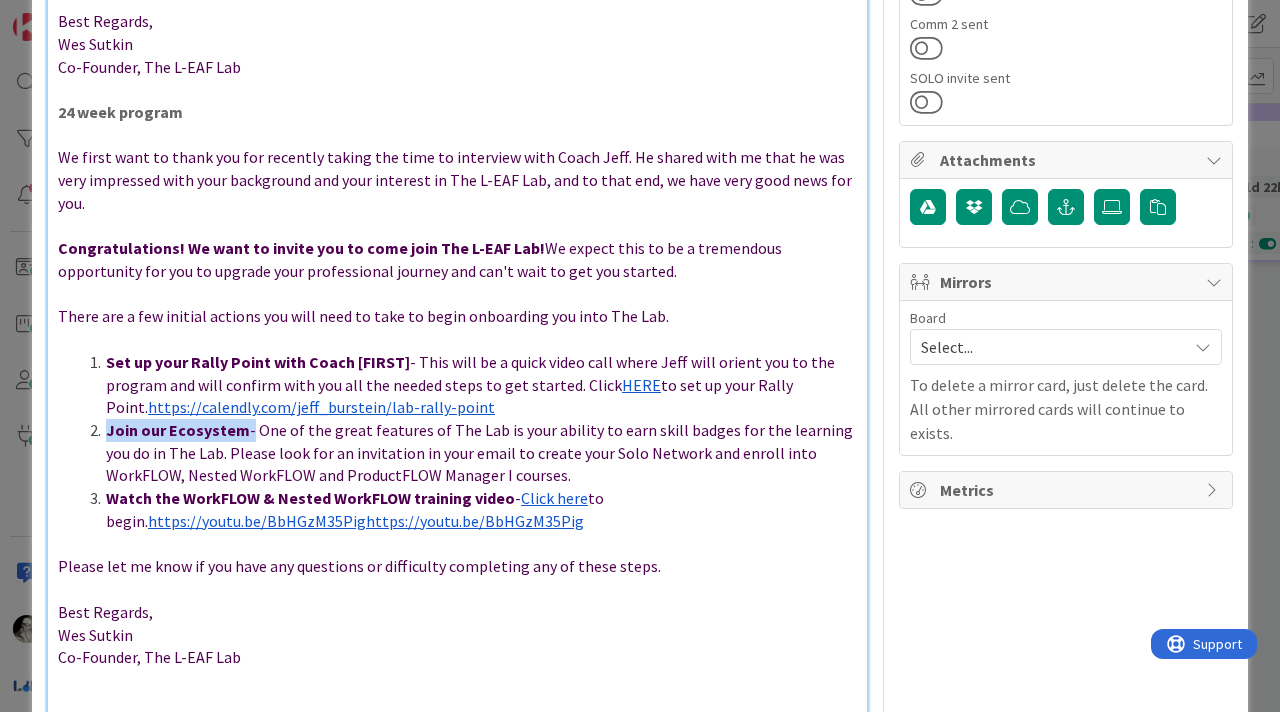 drag, startPoint x: 245, startPoint y: 389, endPoint x: 110, endPoint y: 384, distance: 135.09256 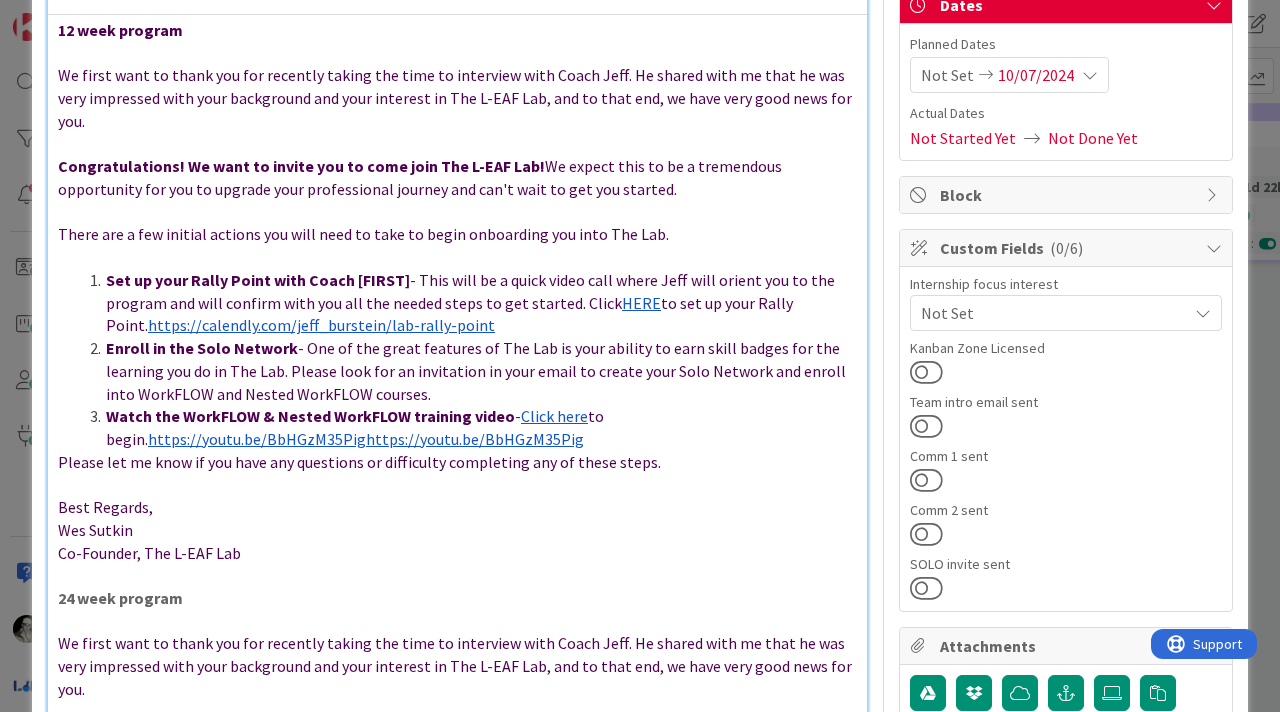 scroll, scrollTop: 209, scrollLeft: 0, axis: vertical 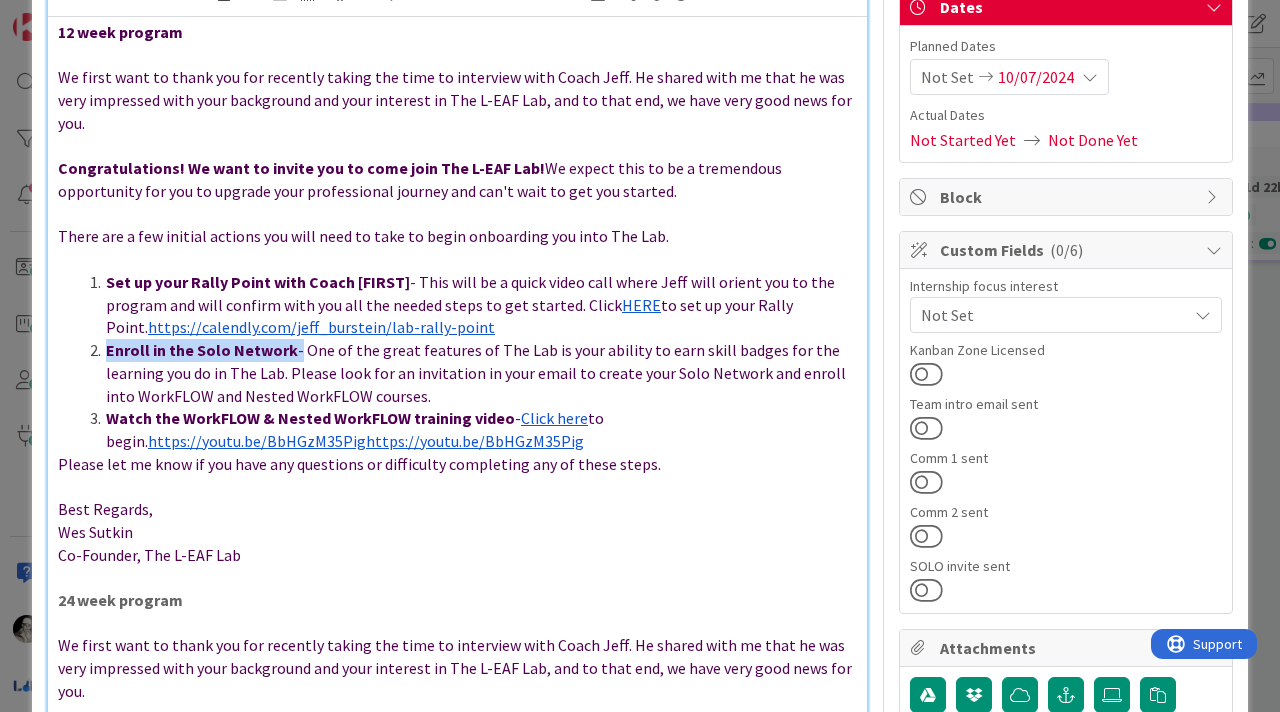 drag, startPoint x: 293, startPoint y: 328, endPoint x: 109, endPoint y: 329, distance: 184.00272 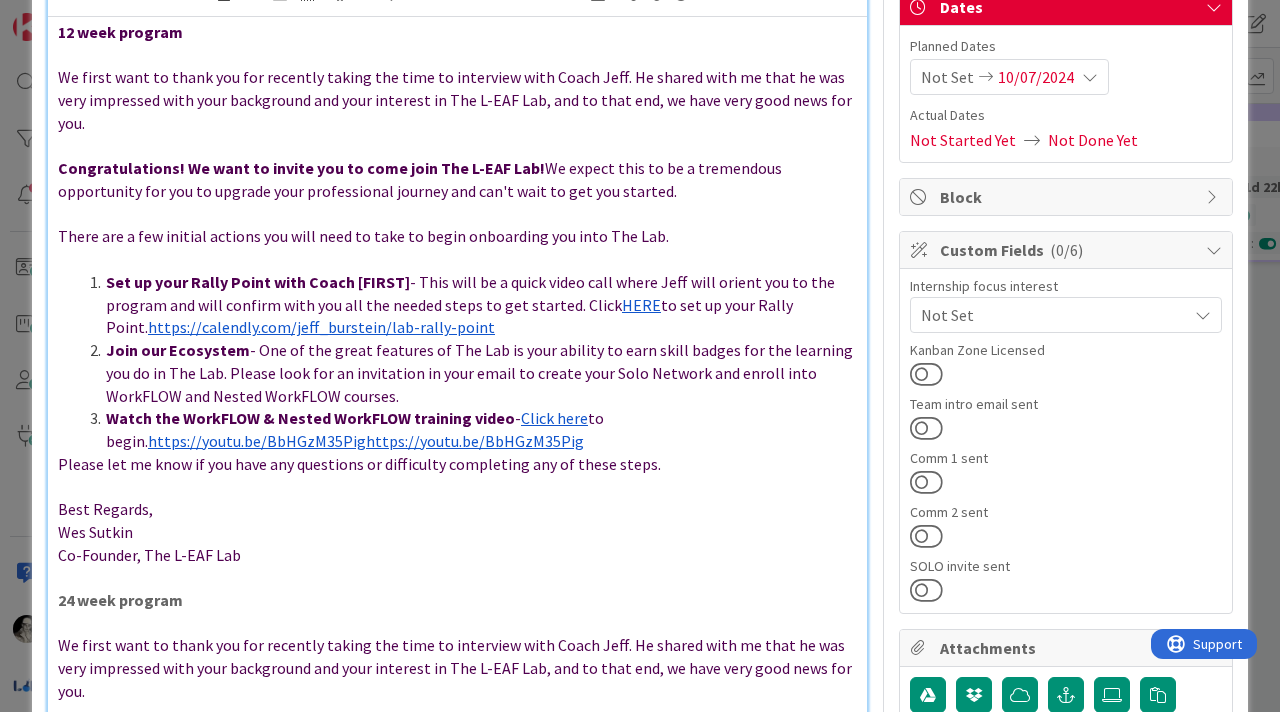 click on "Join our Ecosystem  - One of the great features of The Lab is your ability to earn skill badges for the learning you do in The Lab. Please look for an invitation in your email to create your Solo Network and enroll into WorkFLOW and Nested WorkFLOW courses." at bounding box center [469, 373] 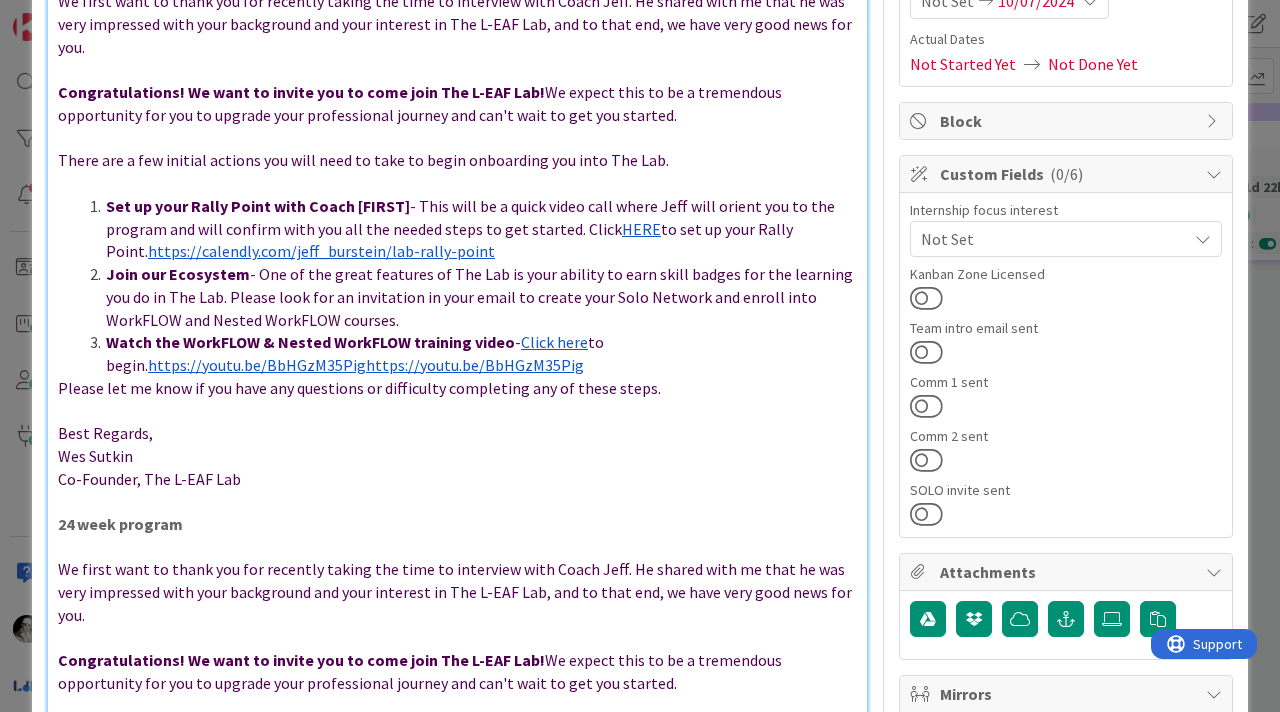 scroll, scrollTop: 289, scrollLeft: 0, axis: vertical 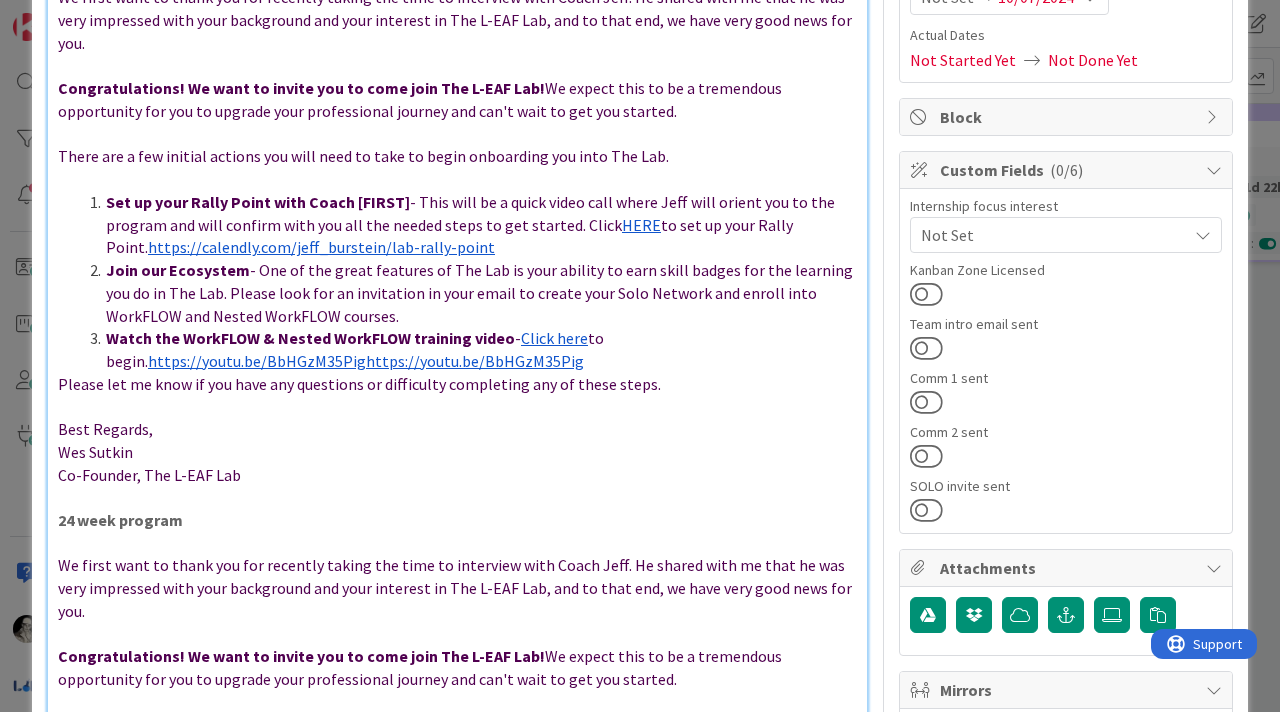click on "Please let me know if you have any questions or difficulty completing any of these steps." at bounding box center [359, 384] 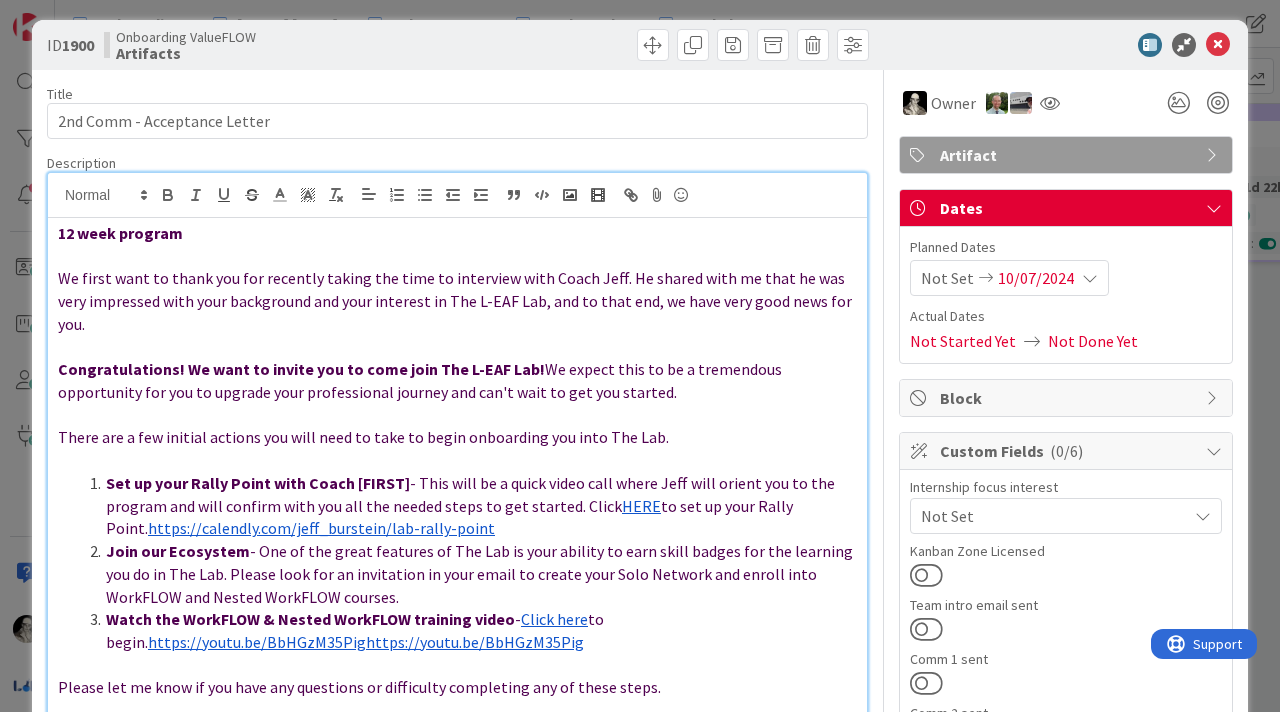 scroll, scrollTop: 0, scrollLeft: 0, axis: both 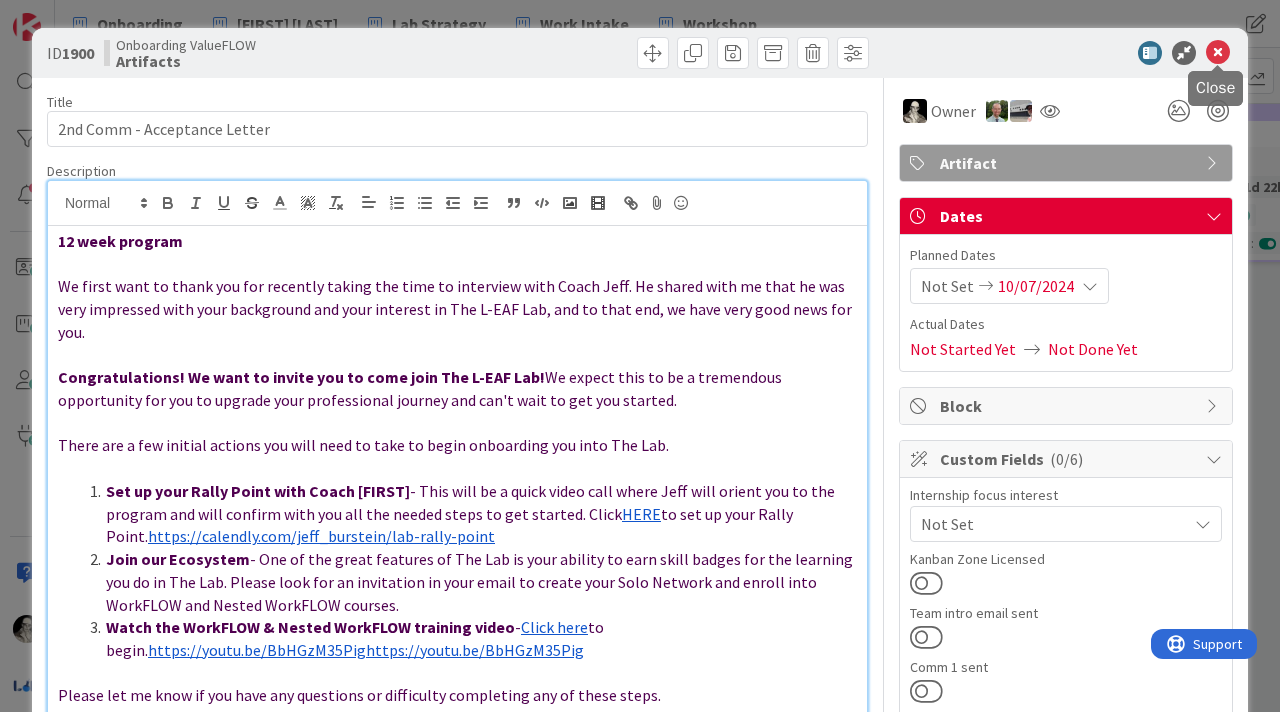 click at bounding box center [1218, 53] 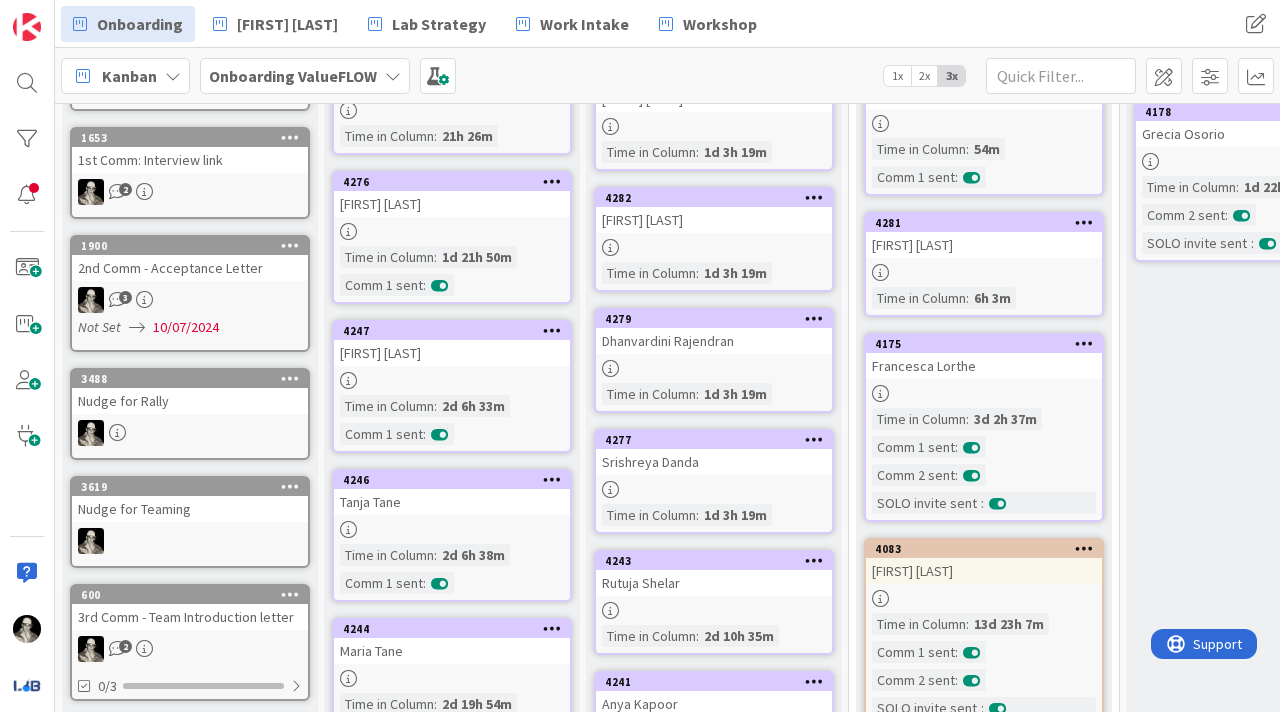 scroll, scrollTop: 0, scrollLeft: 0, axis: both 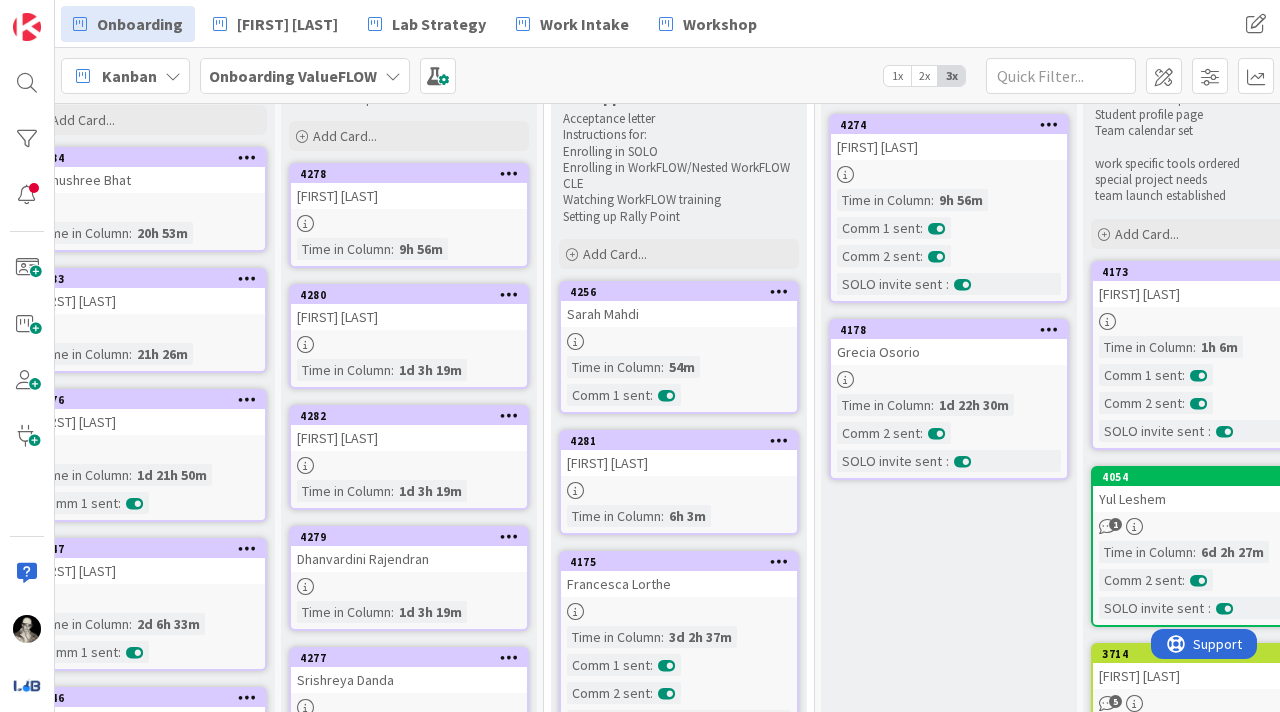click on "[FIRST] [LAST]" at bounding box center [679, 463] 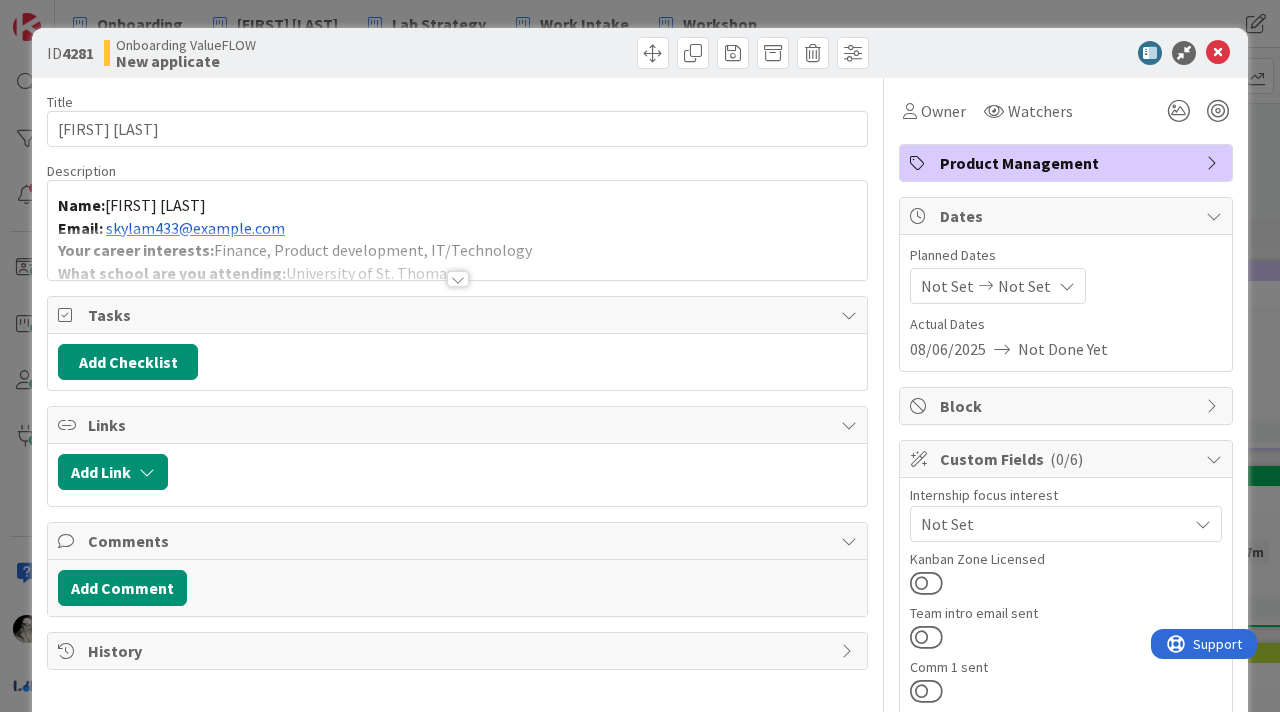 scroll, scrollTop: 0, scrollLeft: 0, axis: both 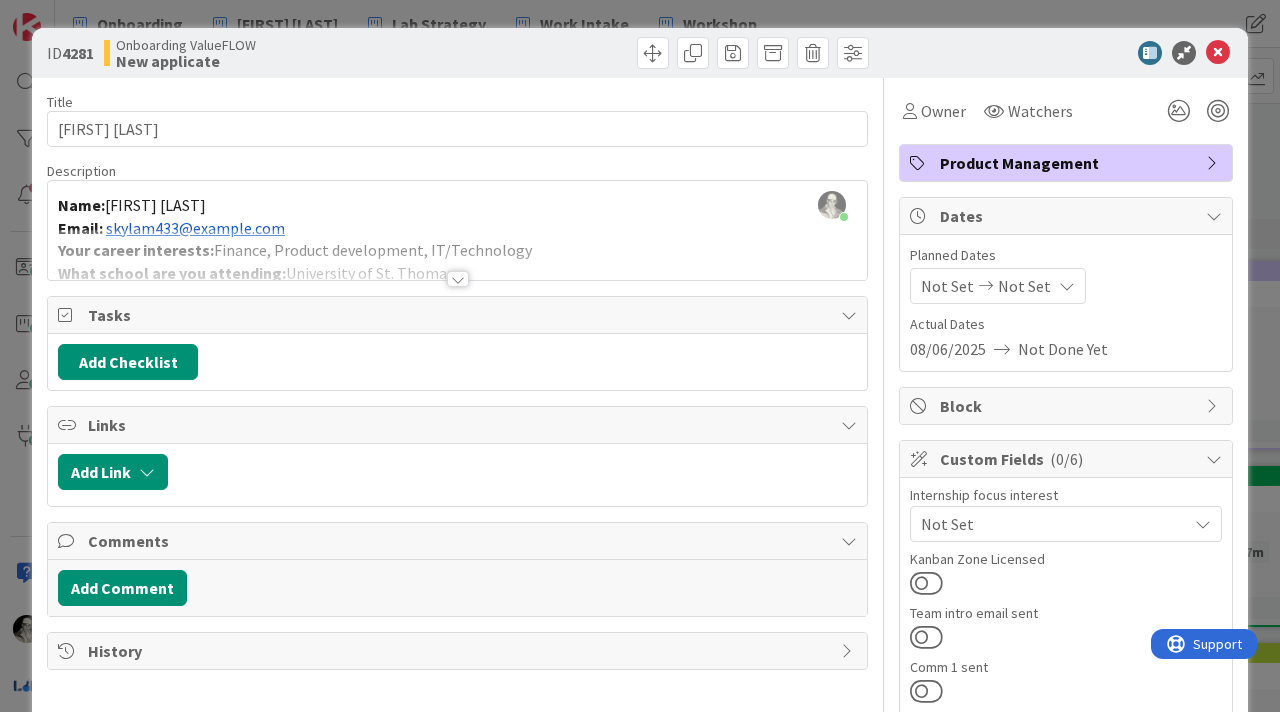 click at bounding box center (458, 279) 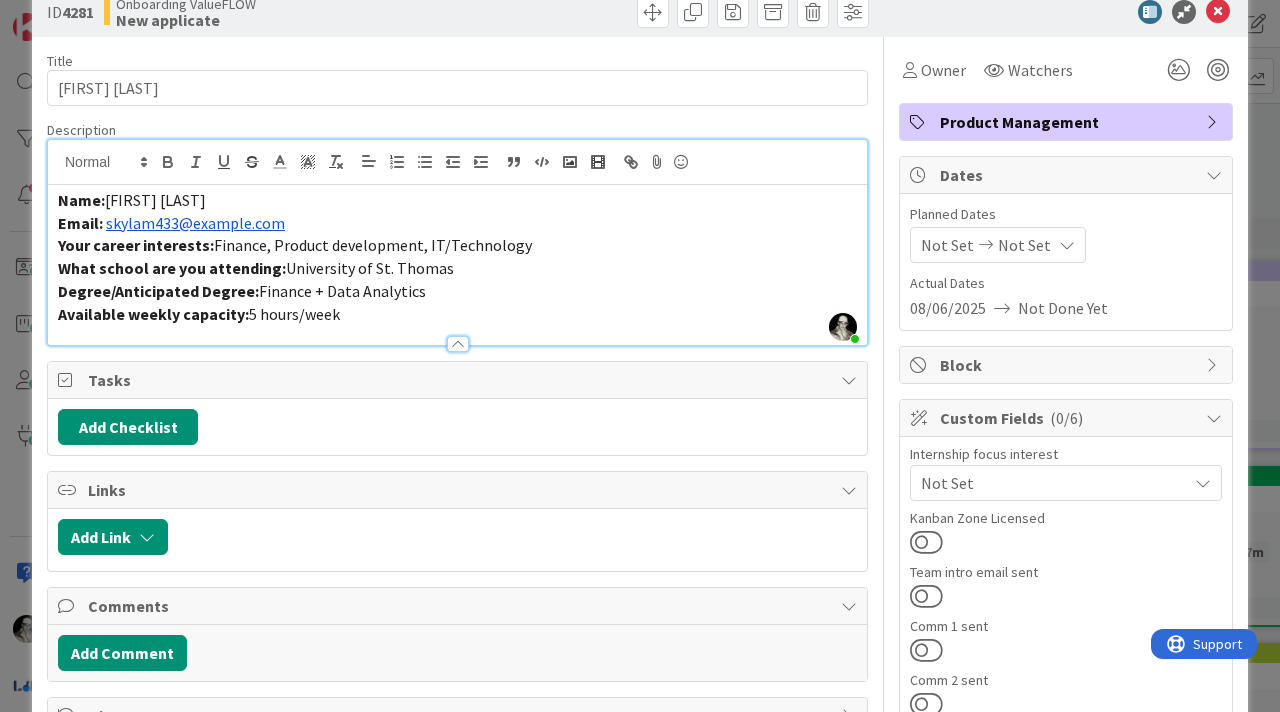 scroll, scrollTop: 0, scrollLeft: 0, axis: both 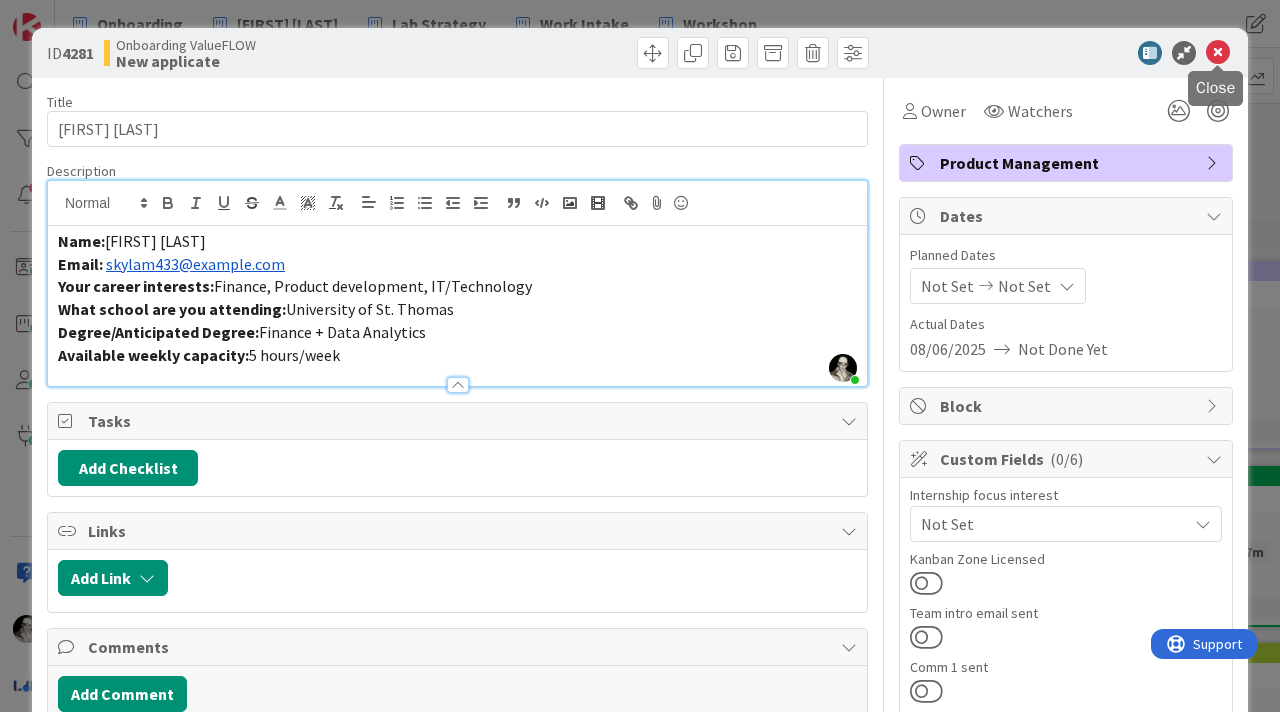 click at bounding box center (1218, 53) 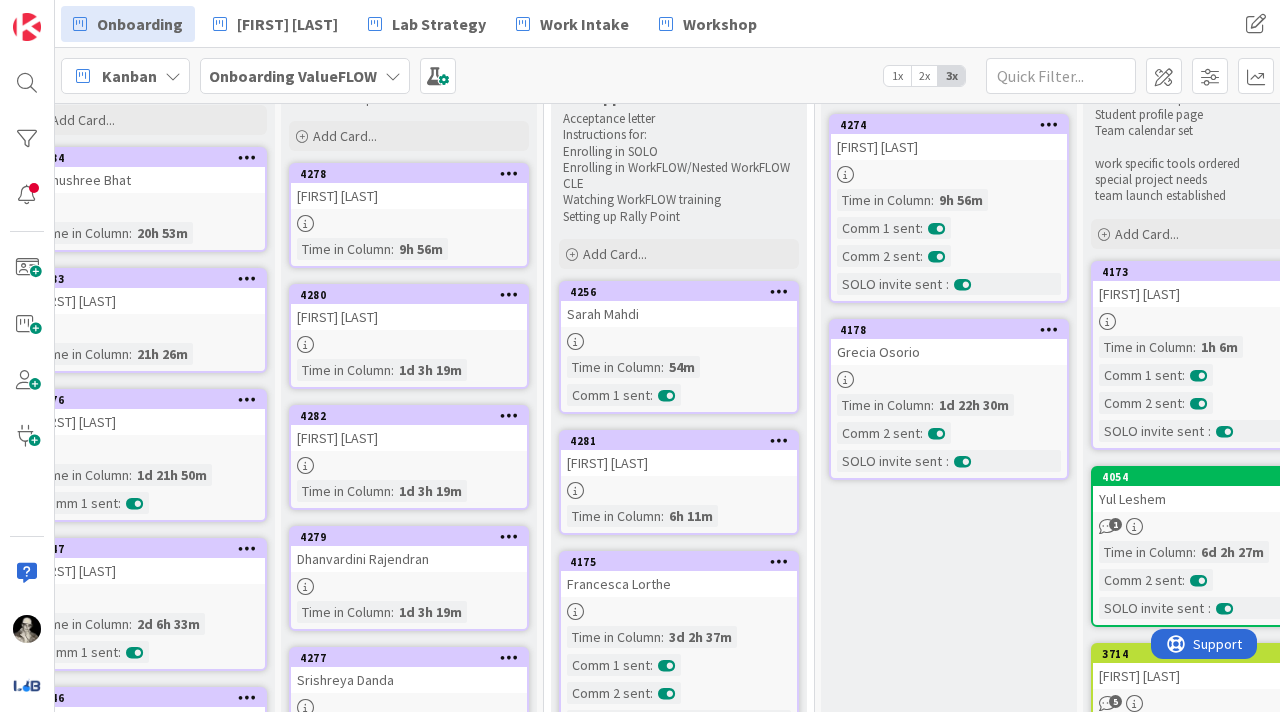 scroll, scrollTop: 0, scrollLeft: 0, axis: both 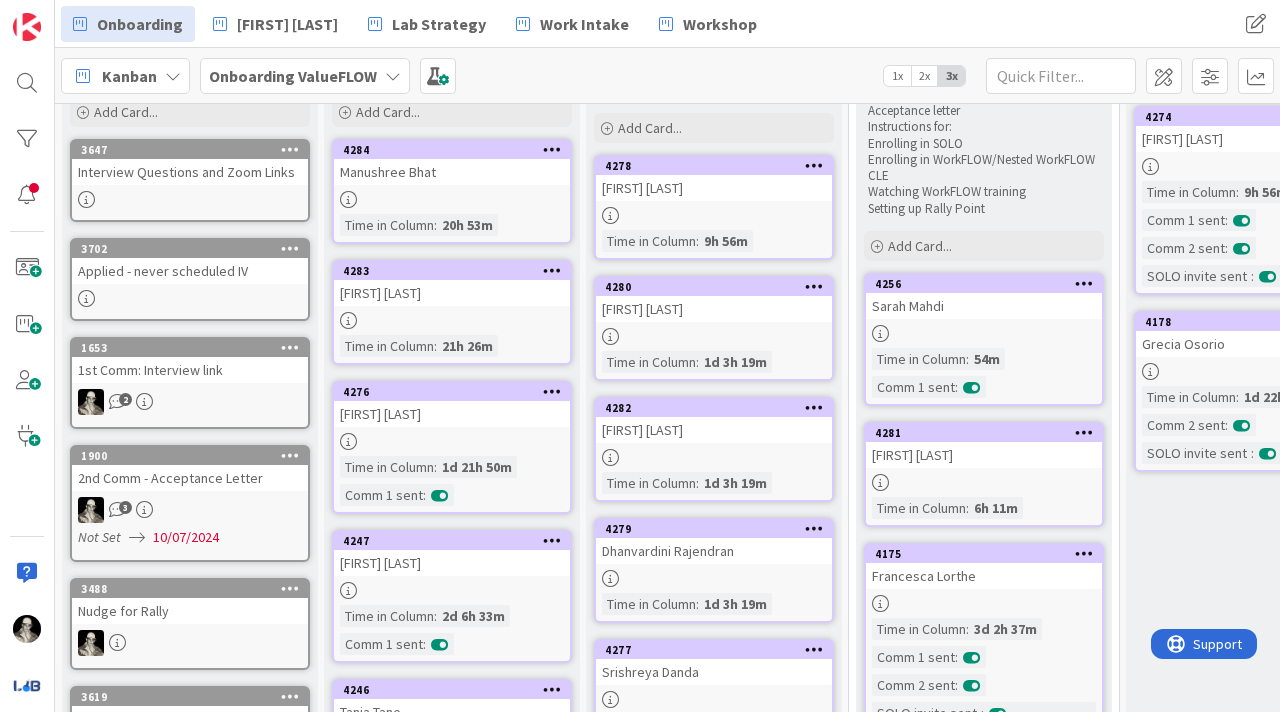 click on "[FIRST] [LAST]" at bounding box center [452, 293] 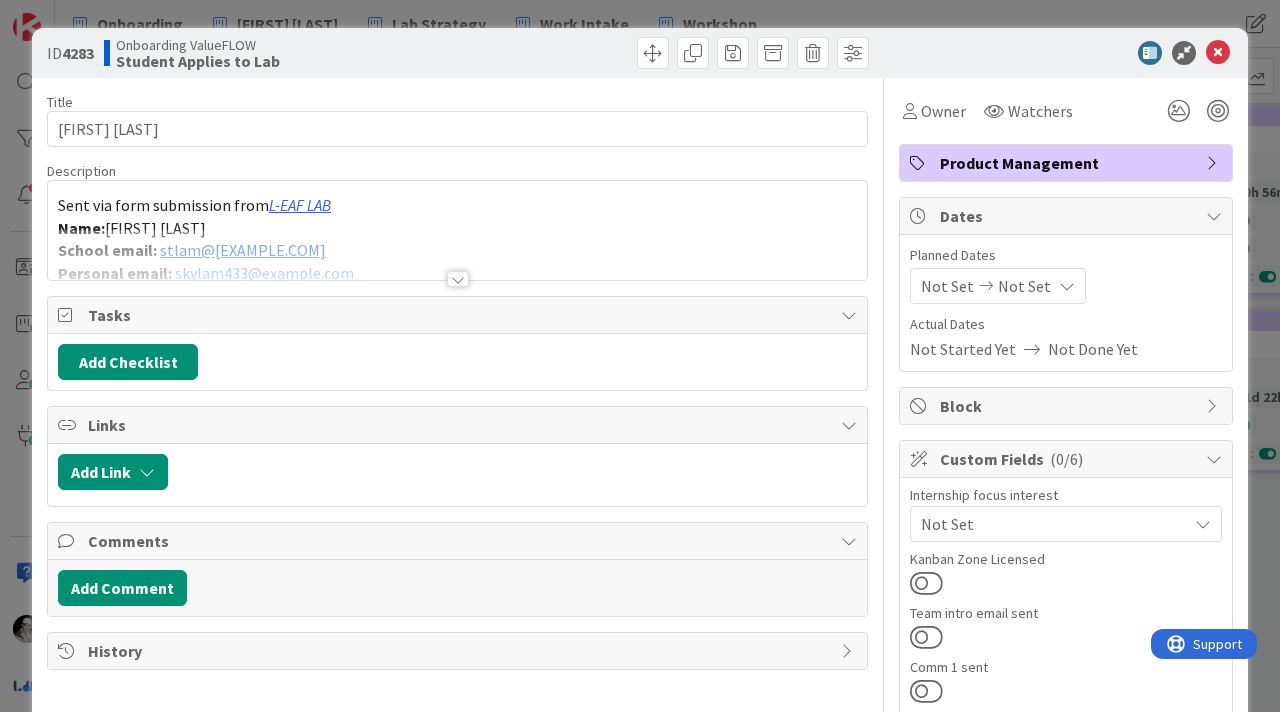 scroll, scrollTop: 0, scrollLeft: 0, axis: both 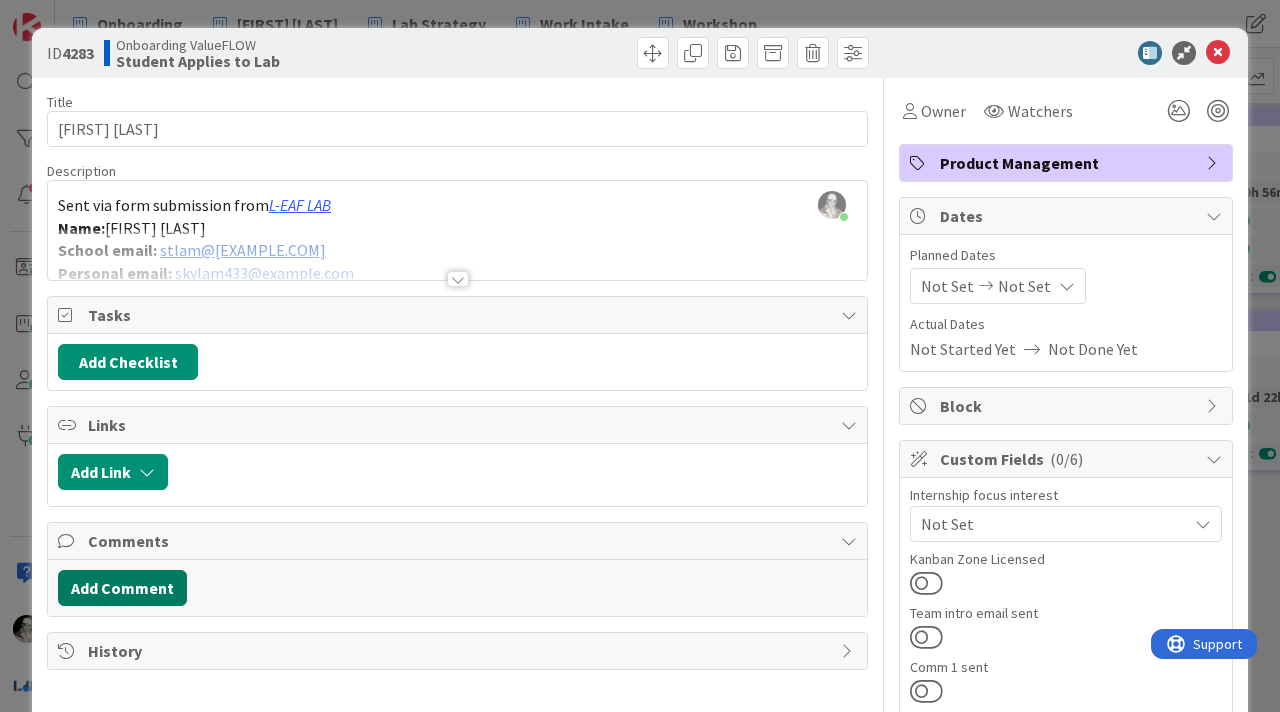 click on "Add Comment" at bounding box center [122, 588] 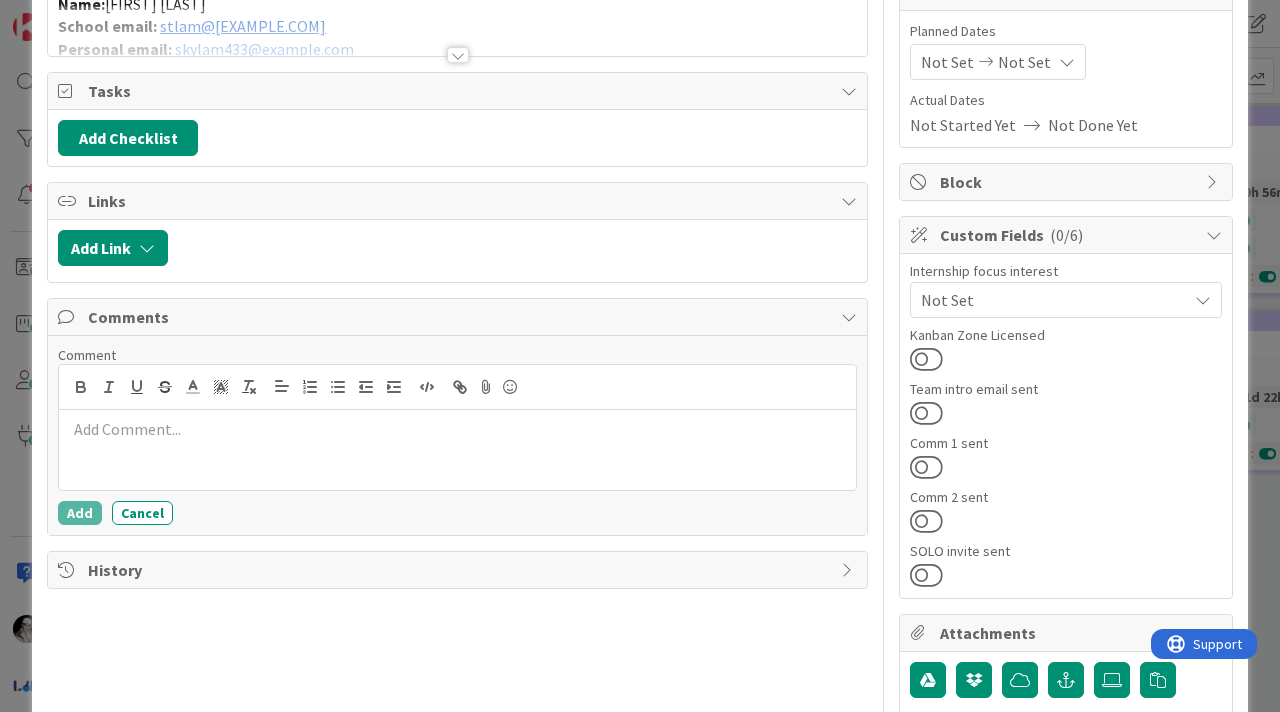 scroll, scrollTop: 231, scrollLeft: 0, axis: vertical 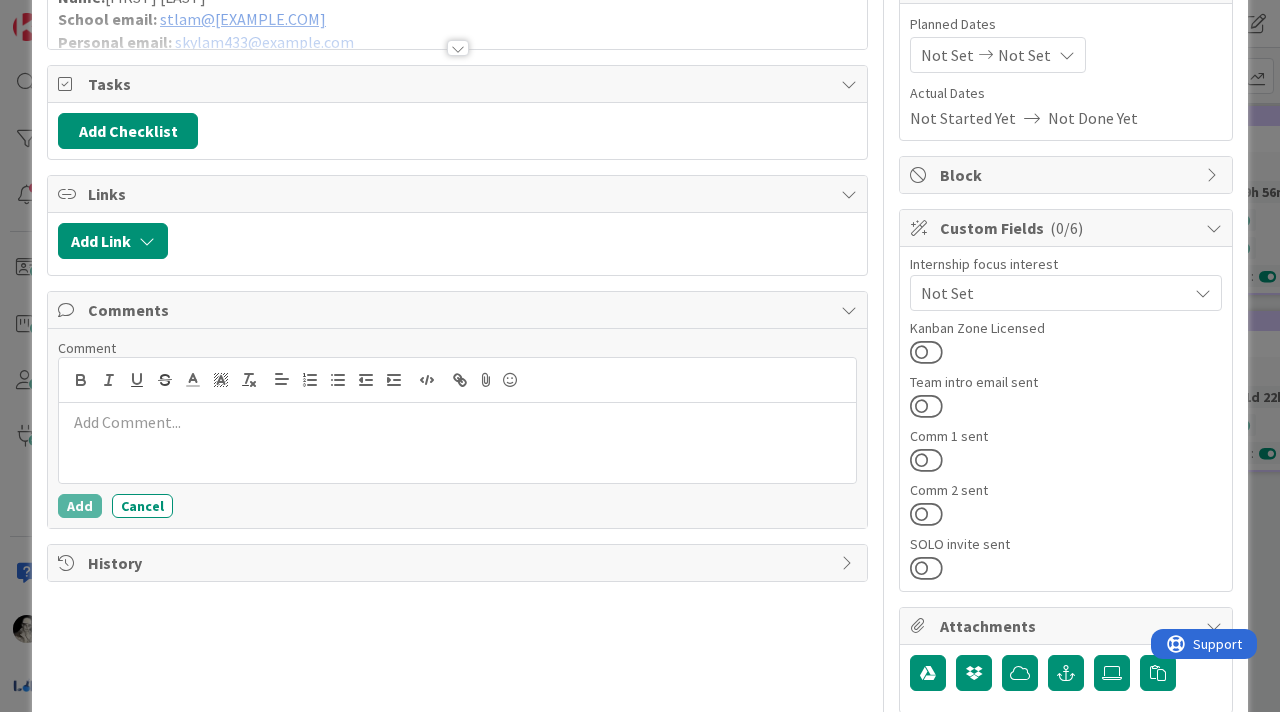 type 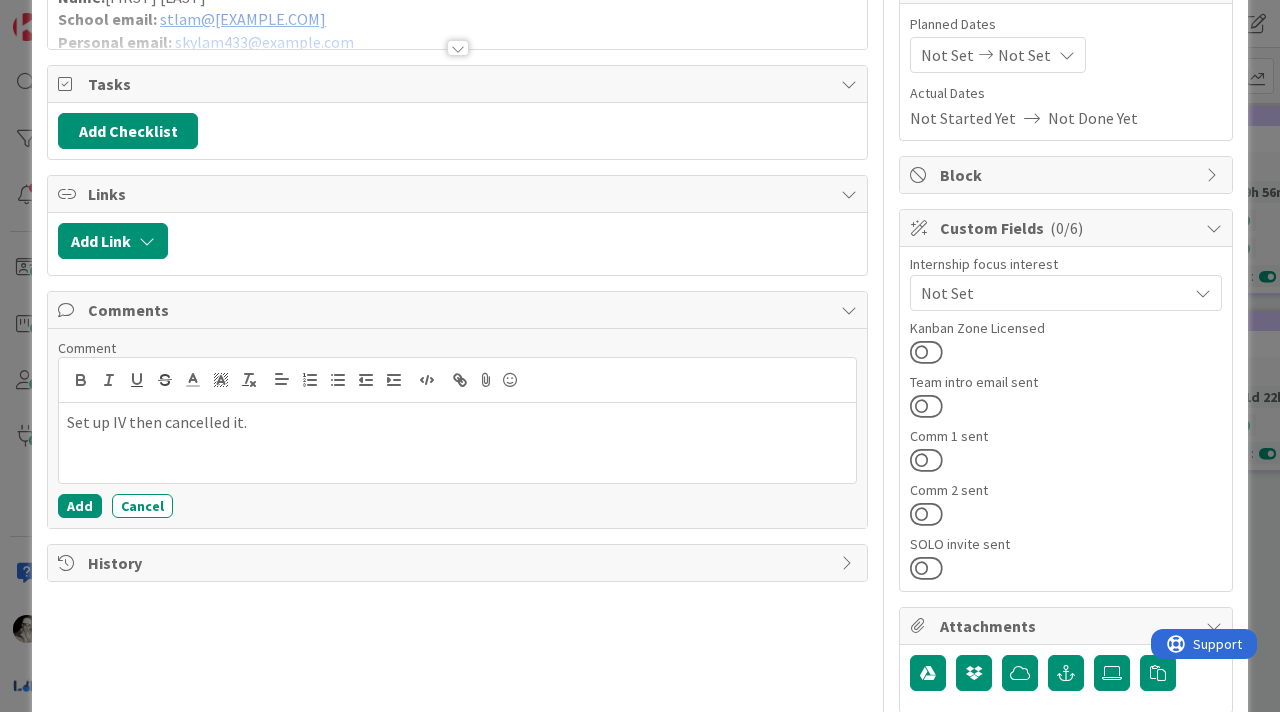 click on "Comment Set up IV then cancelled it. Add Cancel" at bounding box center [457, 428] 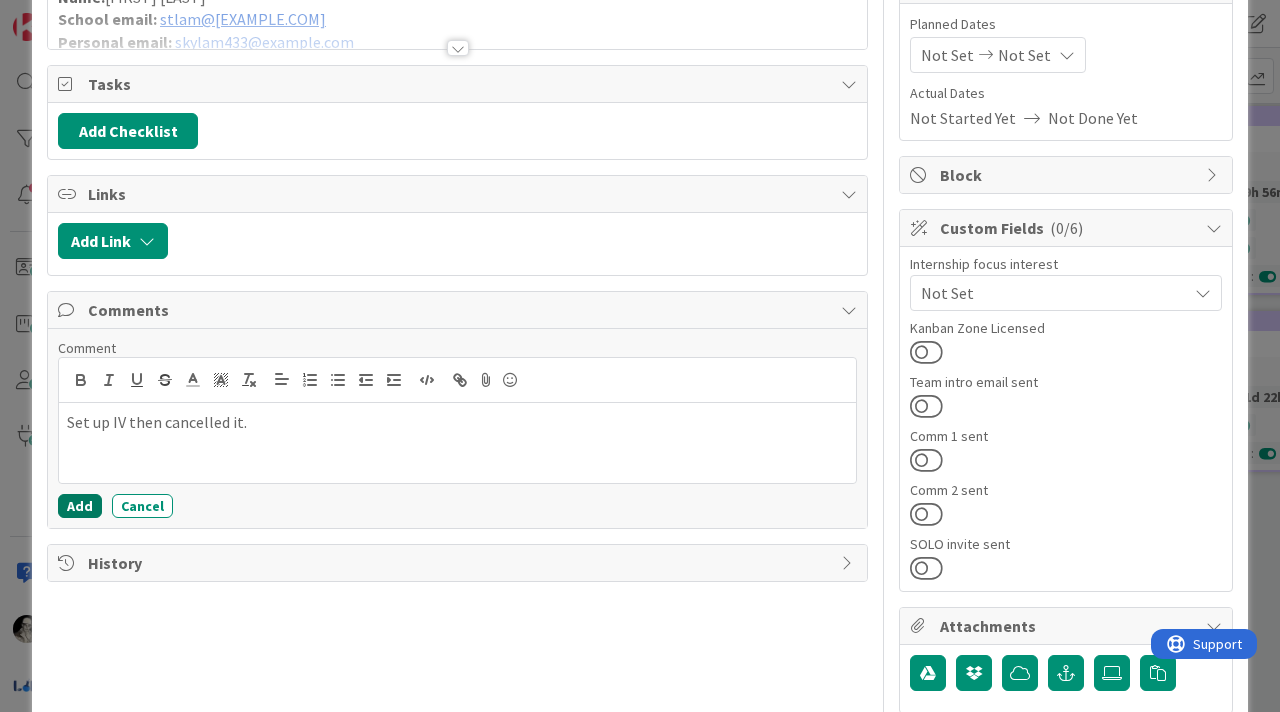 click on "Add" at bounding box center [80, 506] 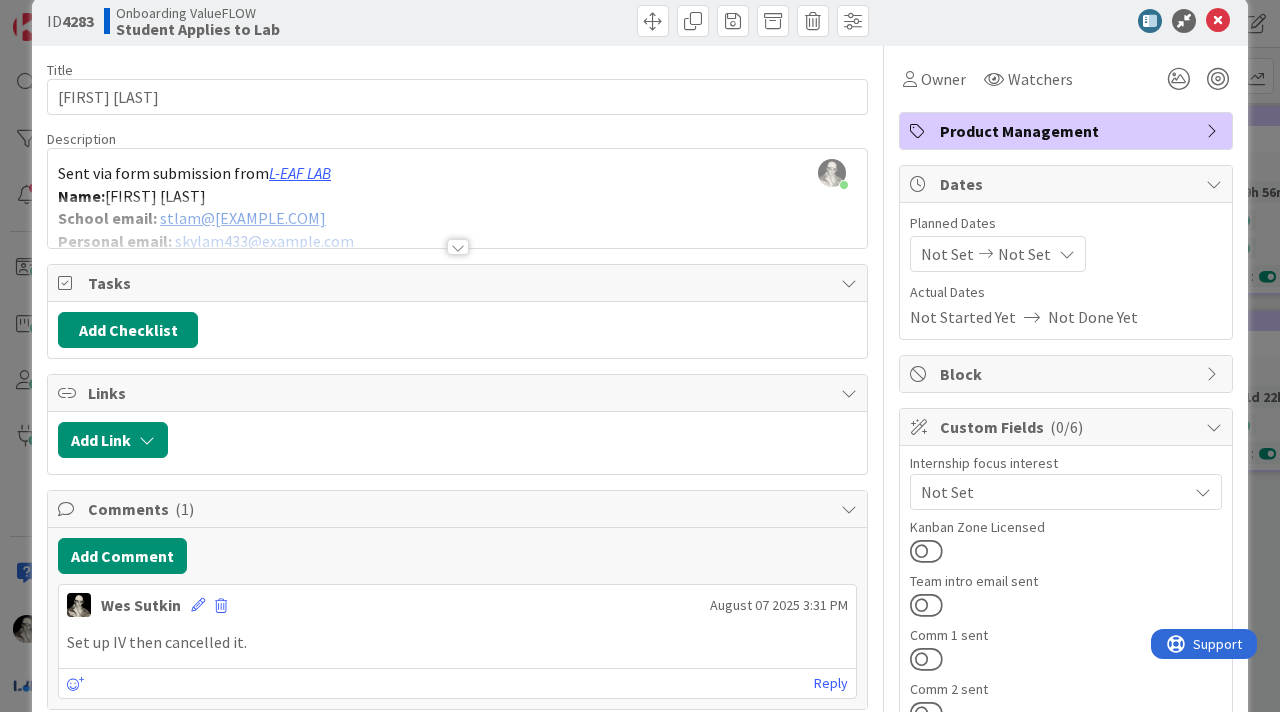 scroll, scrollTop: 0, scrollLeft: 0, axis: both 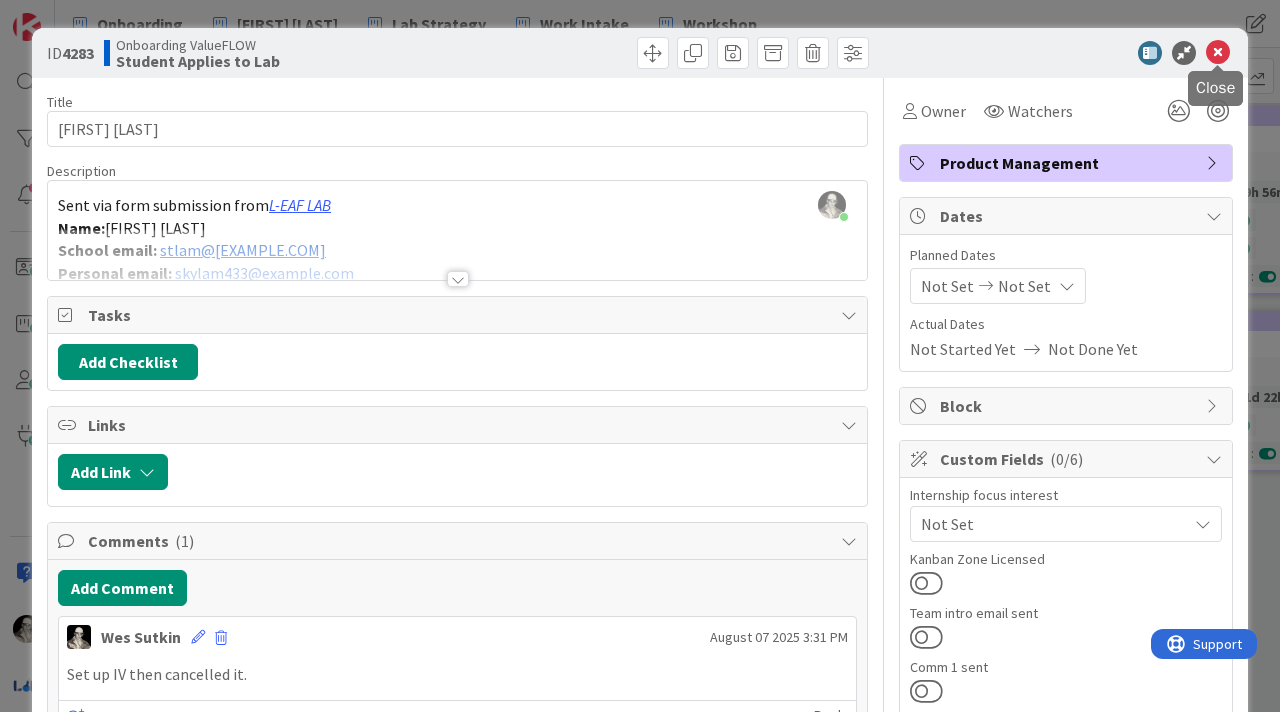 click at bounding box center [1218, 53] 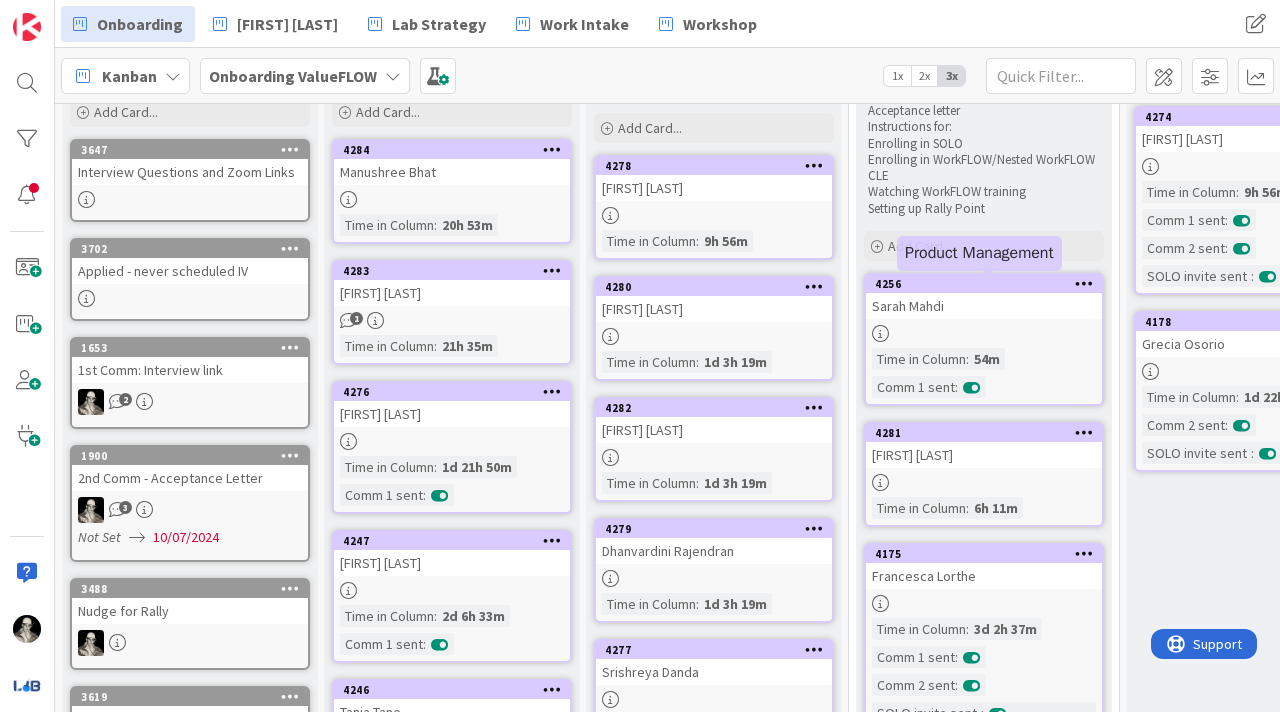 scroll, scrollTop: 0, scrollLeft: 0, axis: both 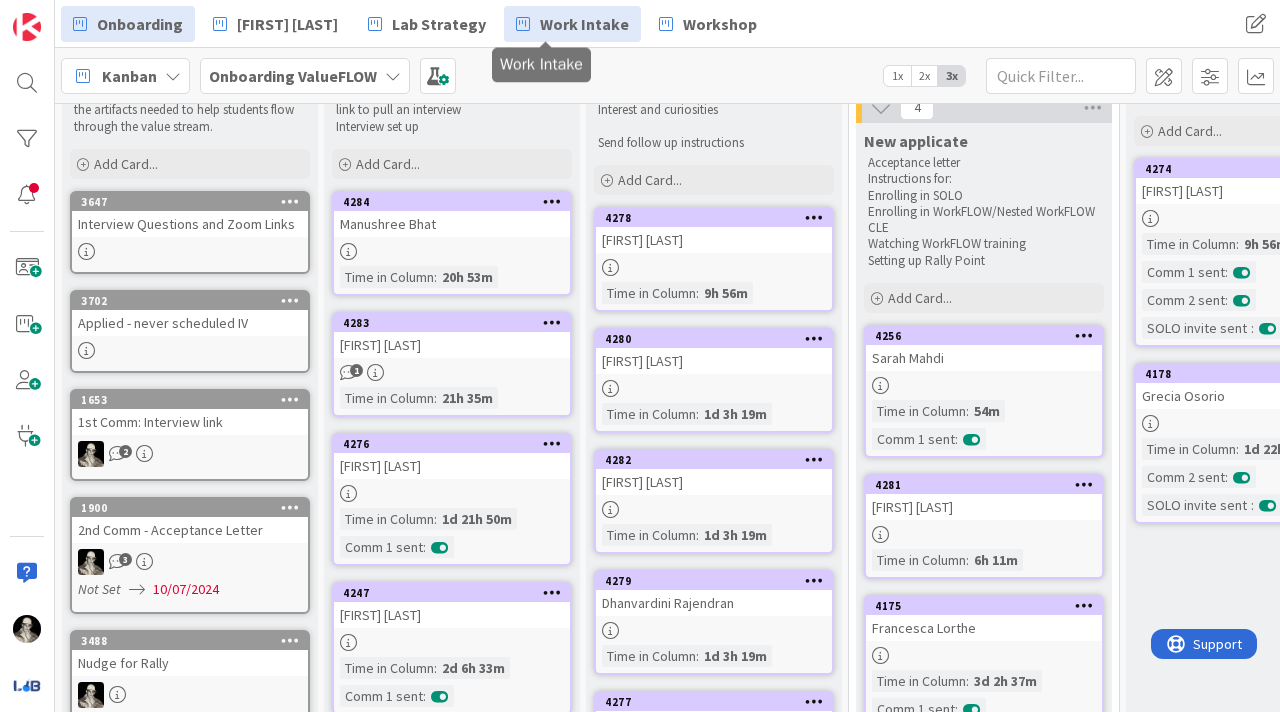 click on "Work Intake" at bounding box center [584, 24] 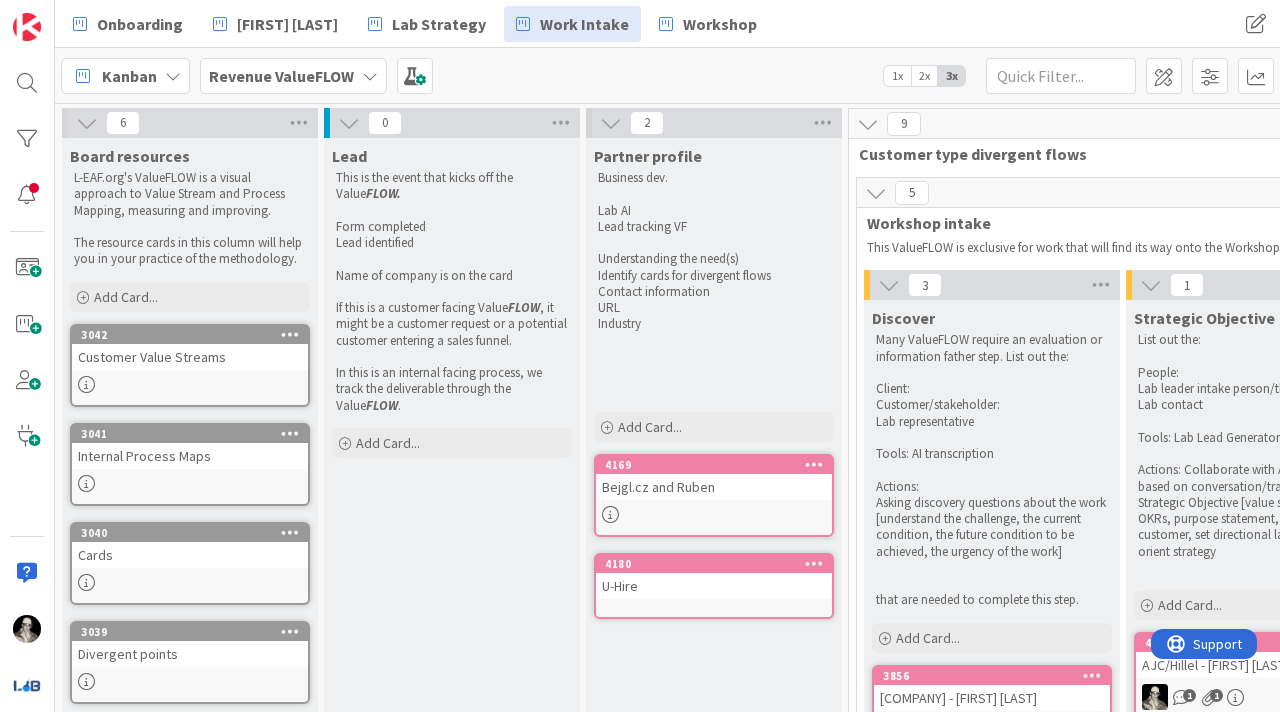 scroll, scrollTop: 0, scrollLeft: 0, axis: both 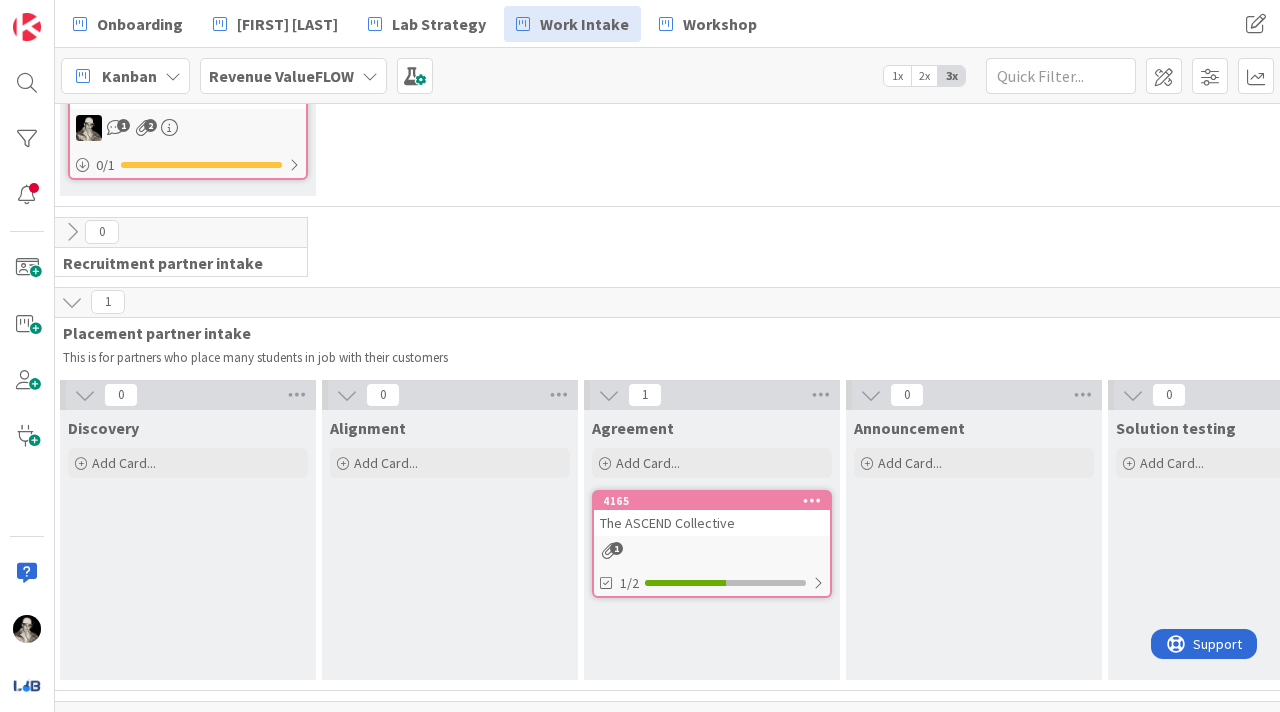 click on "The ASCEND Collective" at bounding box center (712, 523) 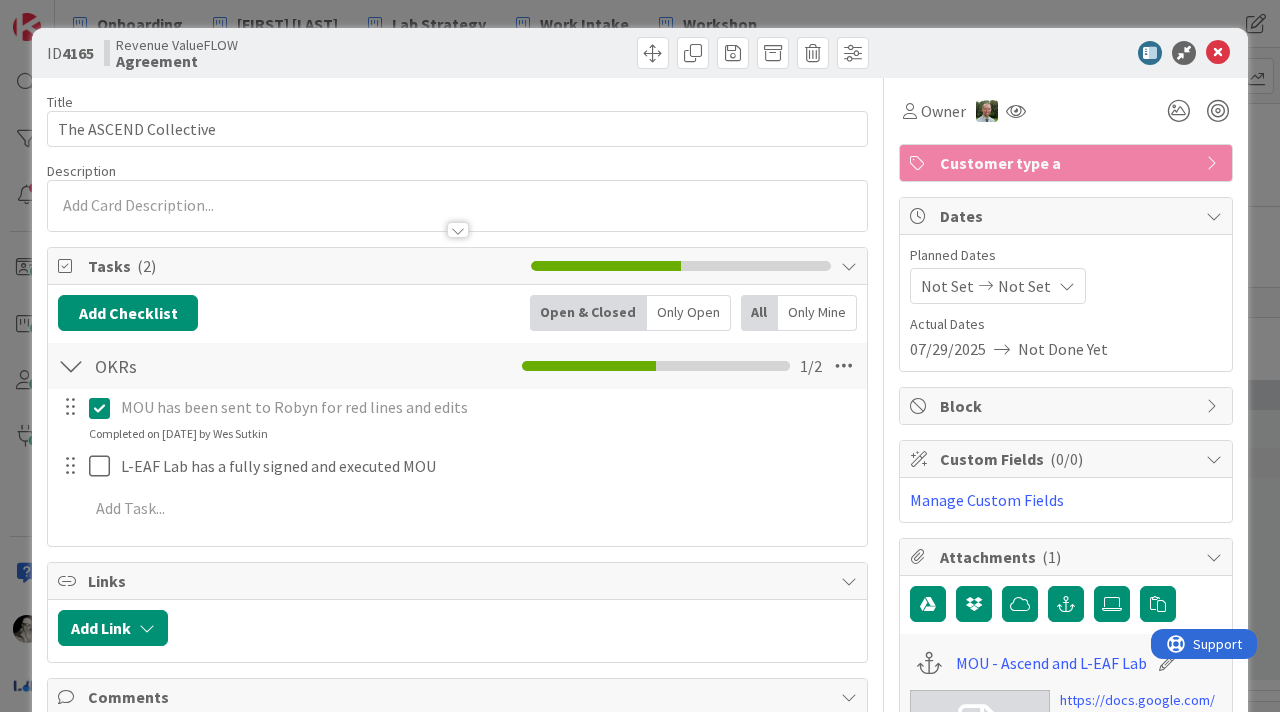 scroll, scrollTop: 0, scrollLeft: 0, axis: both 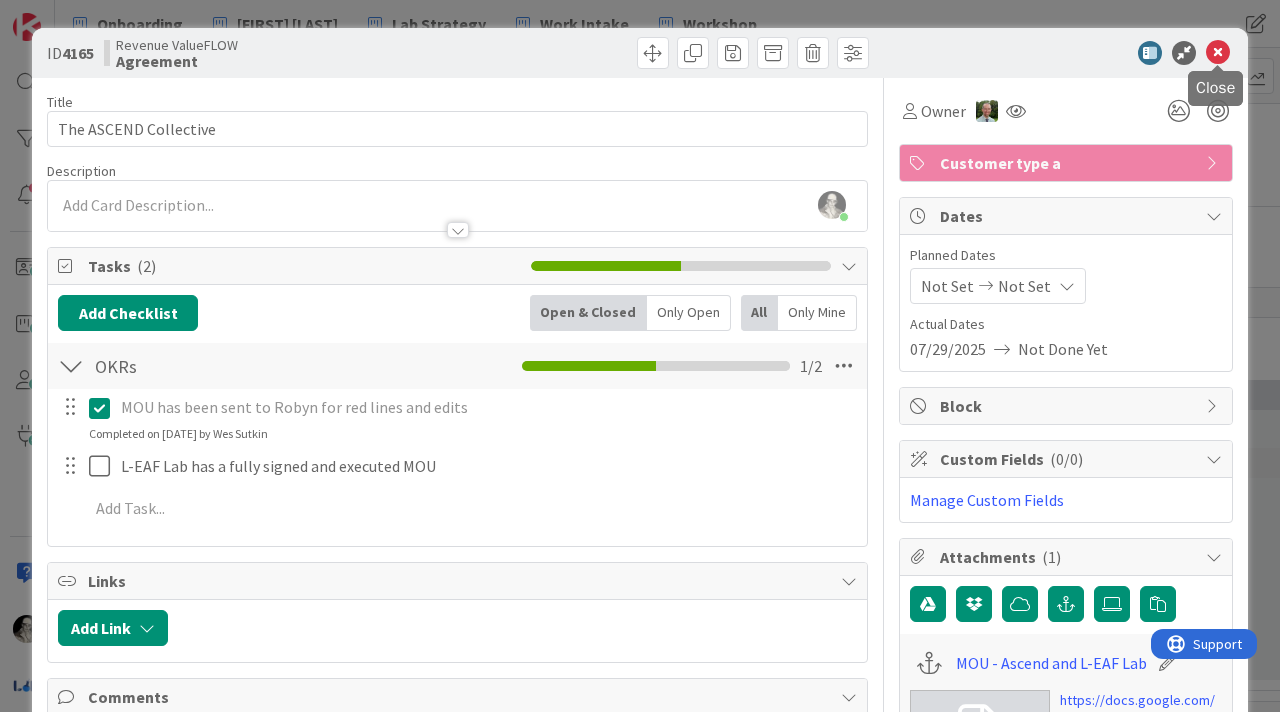 click at bounding box center [1218, 53] 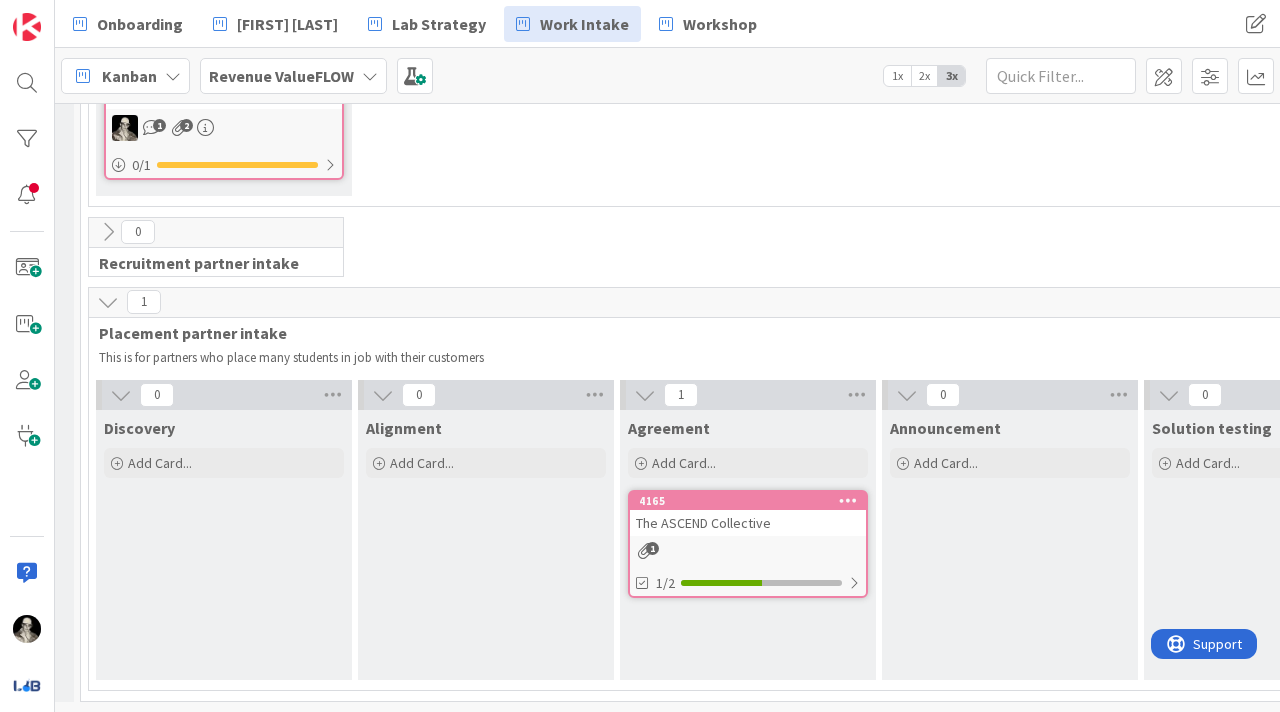 scroll, scrollTop: 0, scrollLeft: 0, axis: both 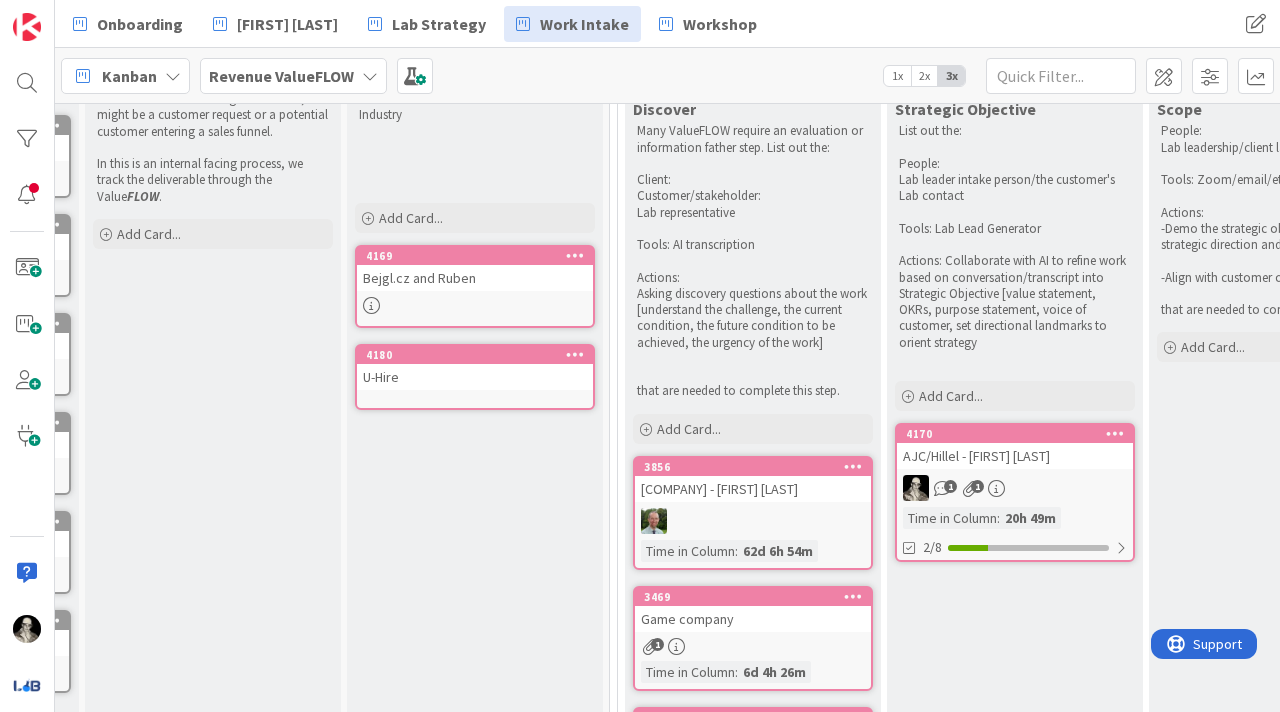 click on "U-Hire" at bounding box center [475, 377] 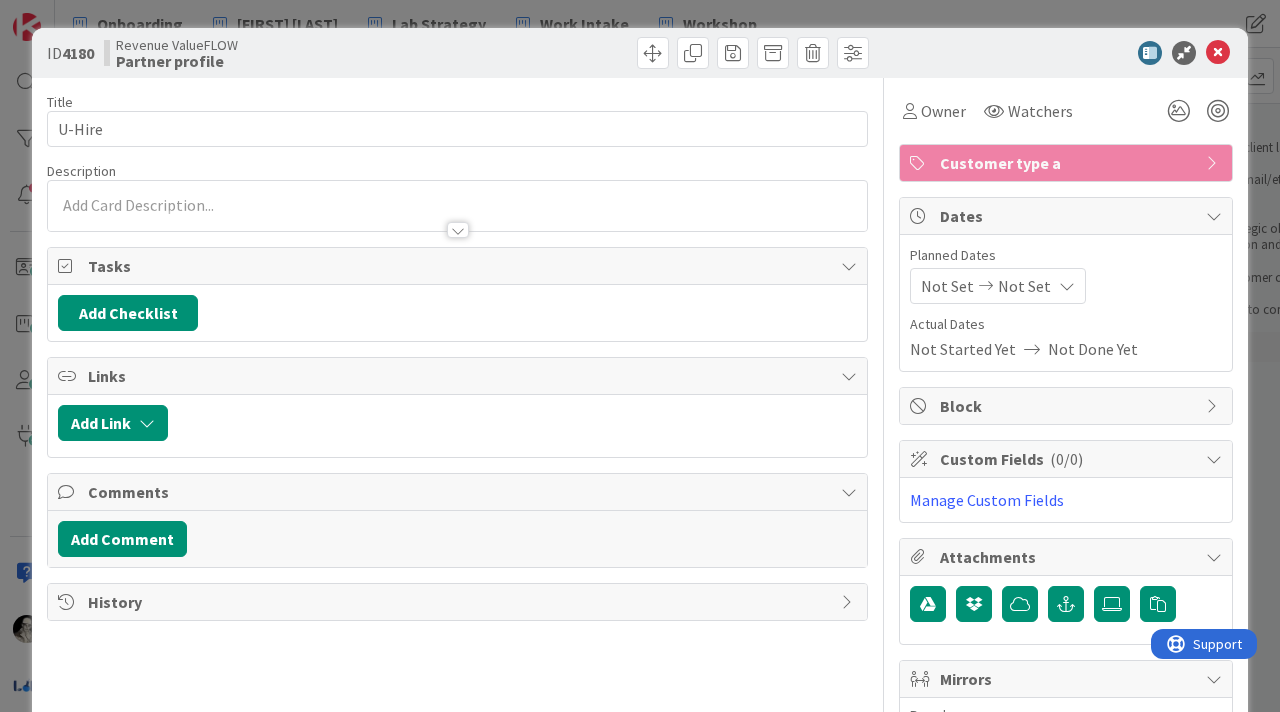 scroll, scrollTop: 0, scrollLeft: 0, axis: both 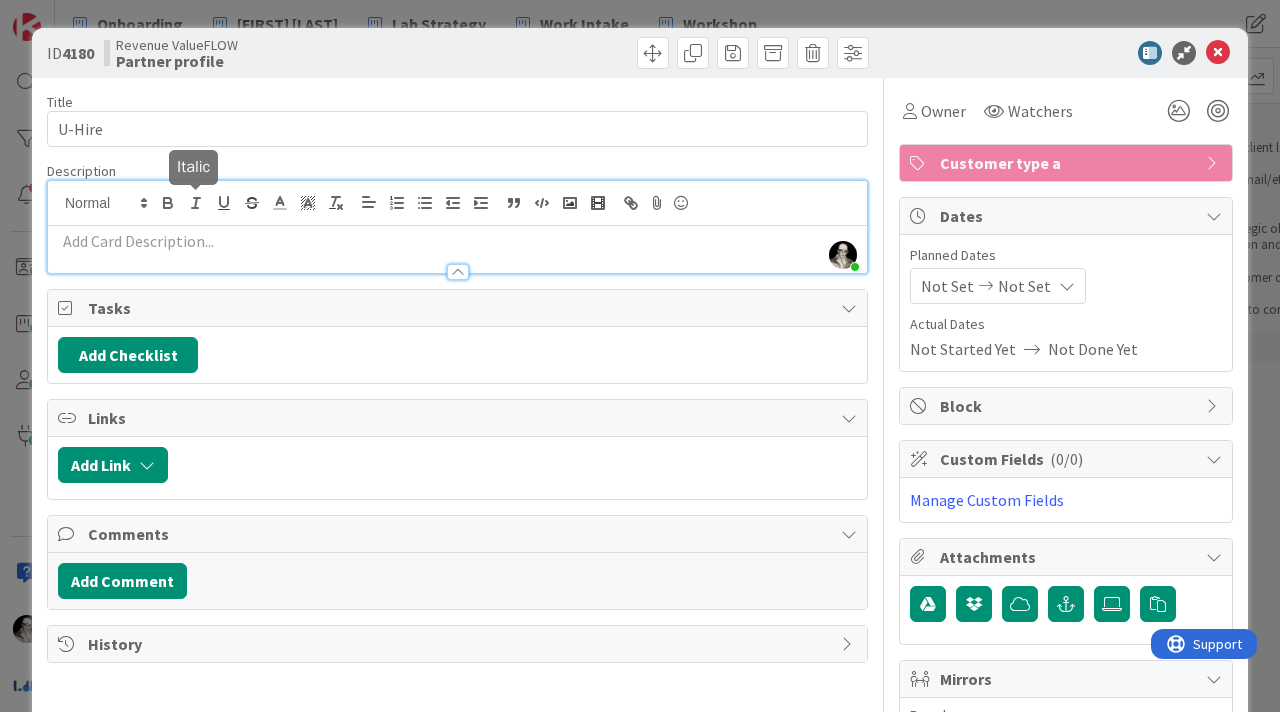 click on "Wes Sutkin just joined" at bounding box center [457, 227] 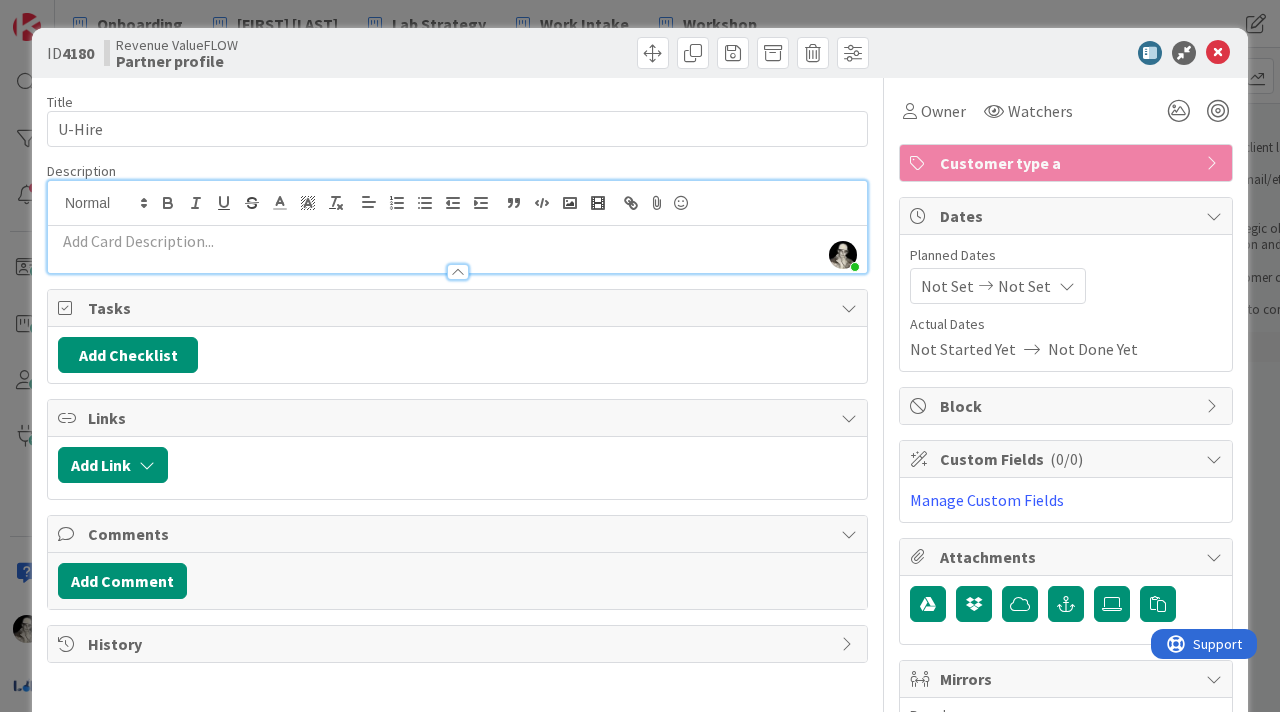 click at bounding box center (457, 241) 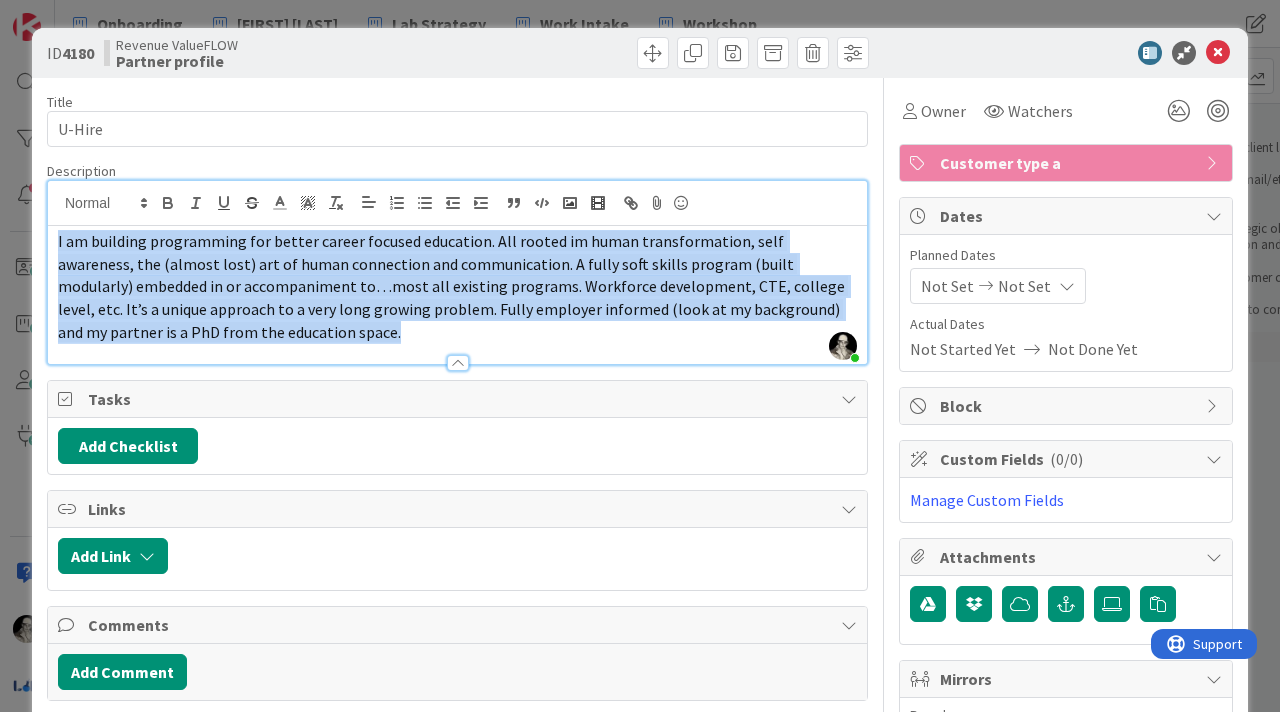 drag, startPoint x: 251, startPoint y: 325, endPoint x: 0, endPoint y: 226, distance: 269.81845 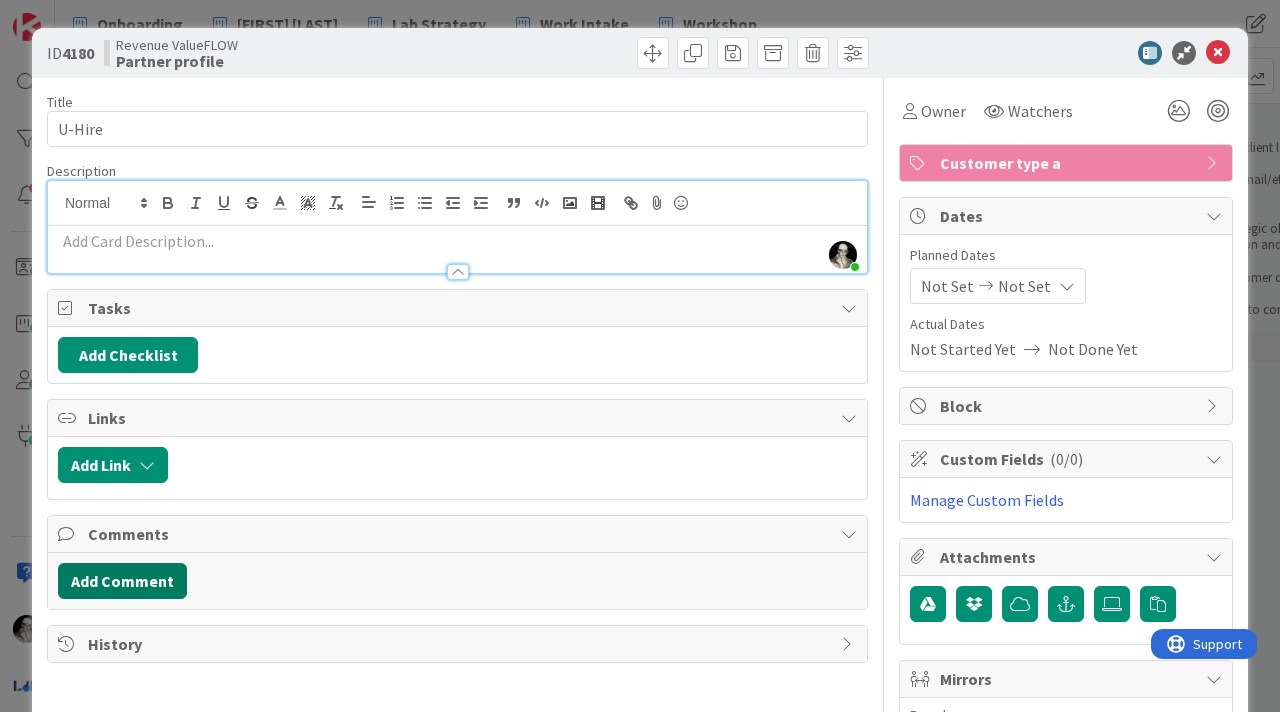 click on "Add Comment" at bounding box center [122, 581] 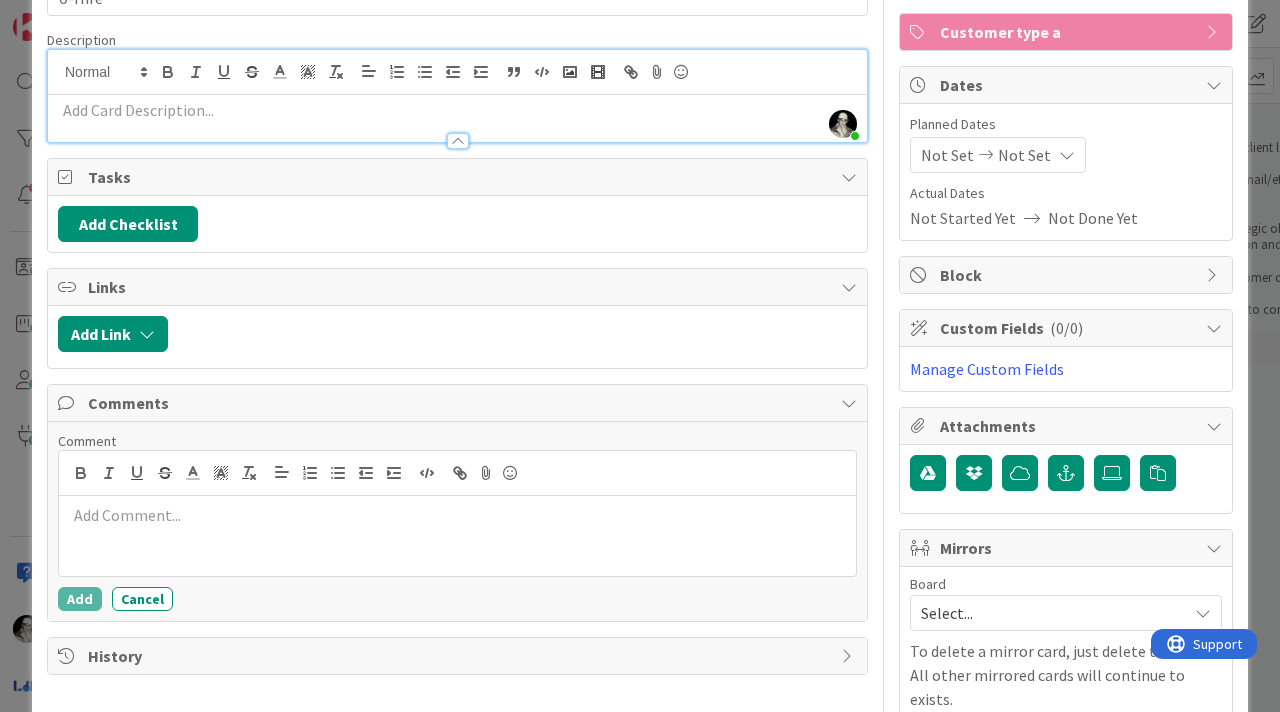 scroll, scrollTop: 133, scrollLeft: 0, axis: vertical 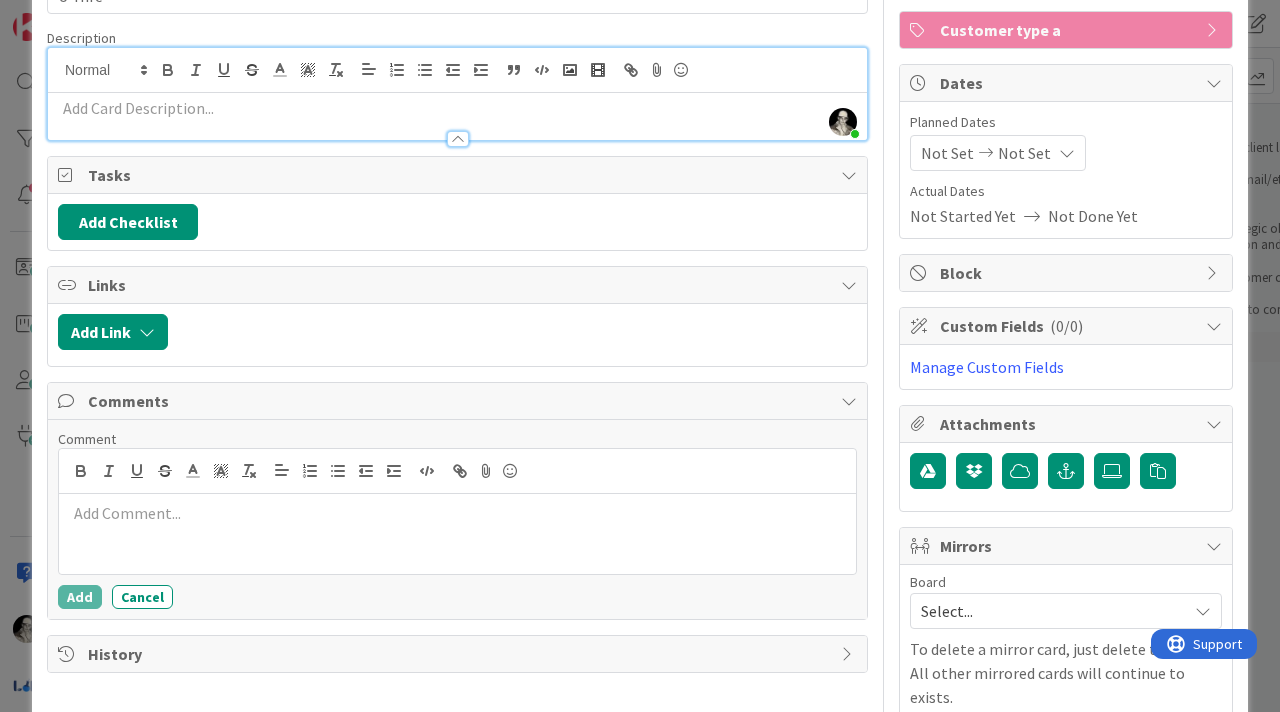 click at bounding box center (457, 513) 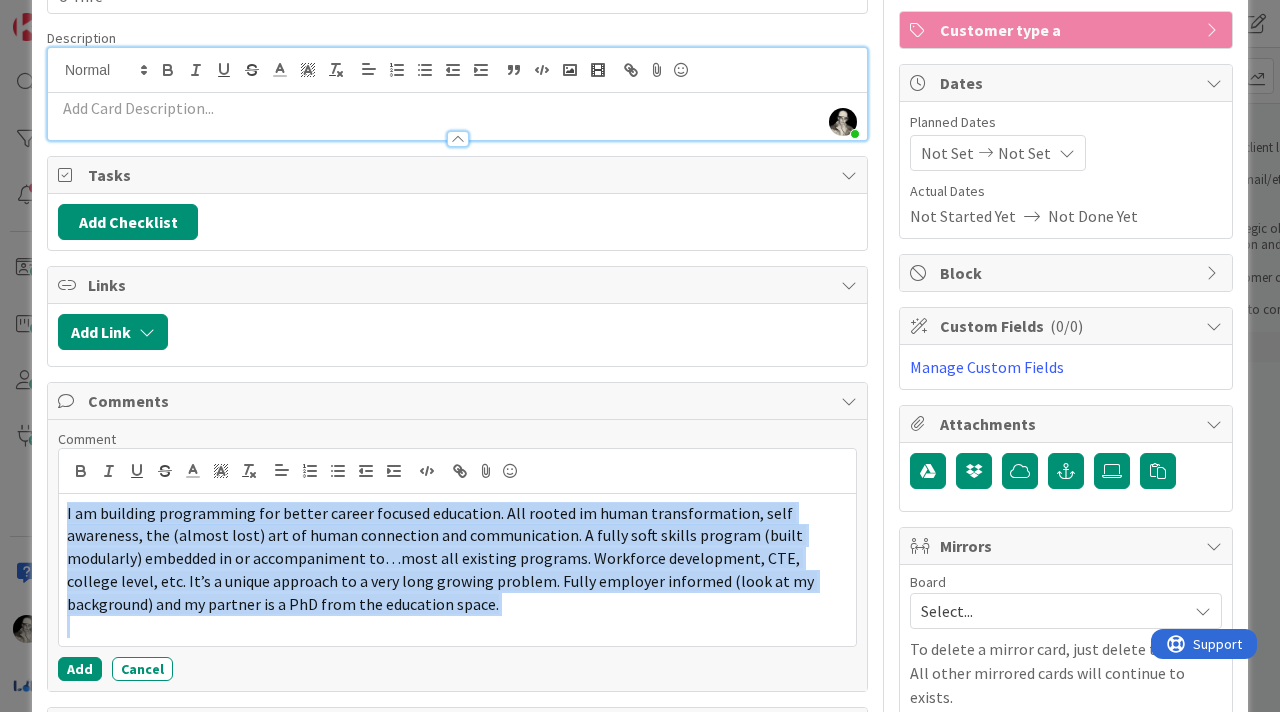 drag, startPoint x: 261, startPoint y: 624, endPoint x: 17, endPoint y: 500, distance: 273.70056 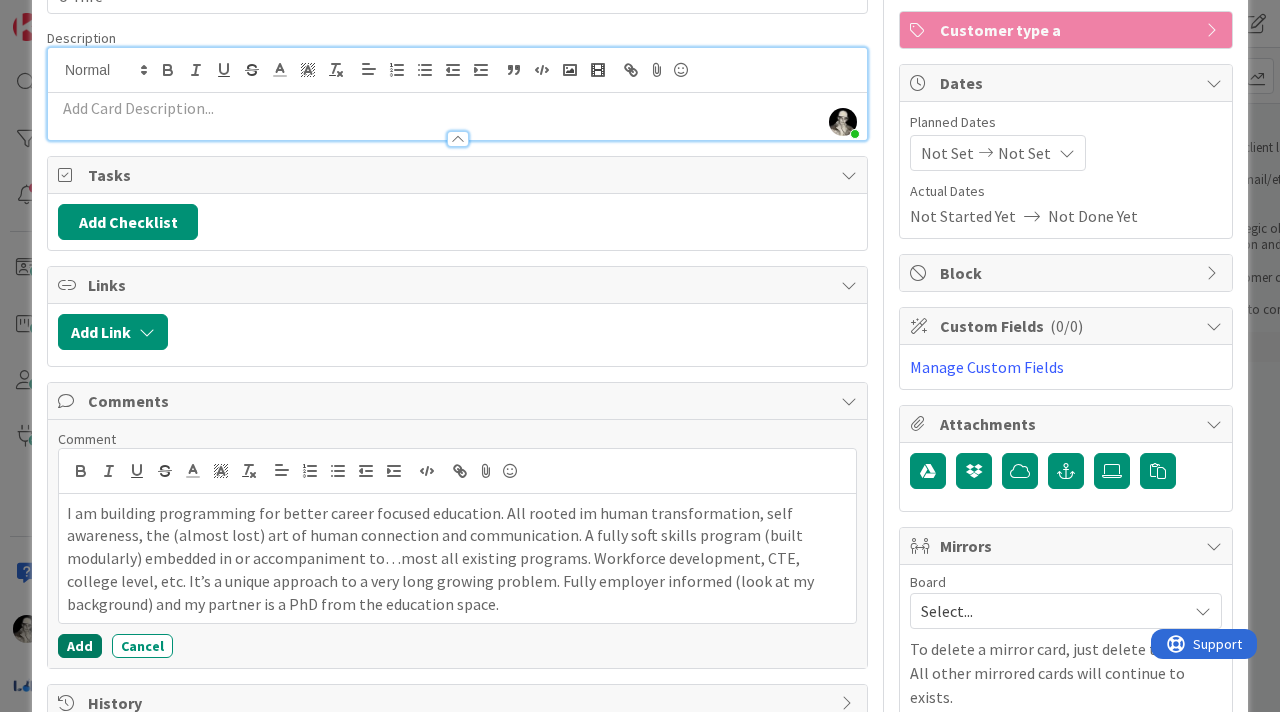 click on "Add" at bounding box center (80, 646) 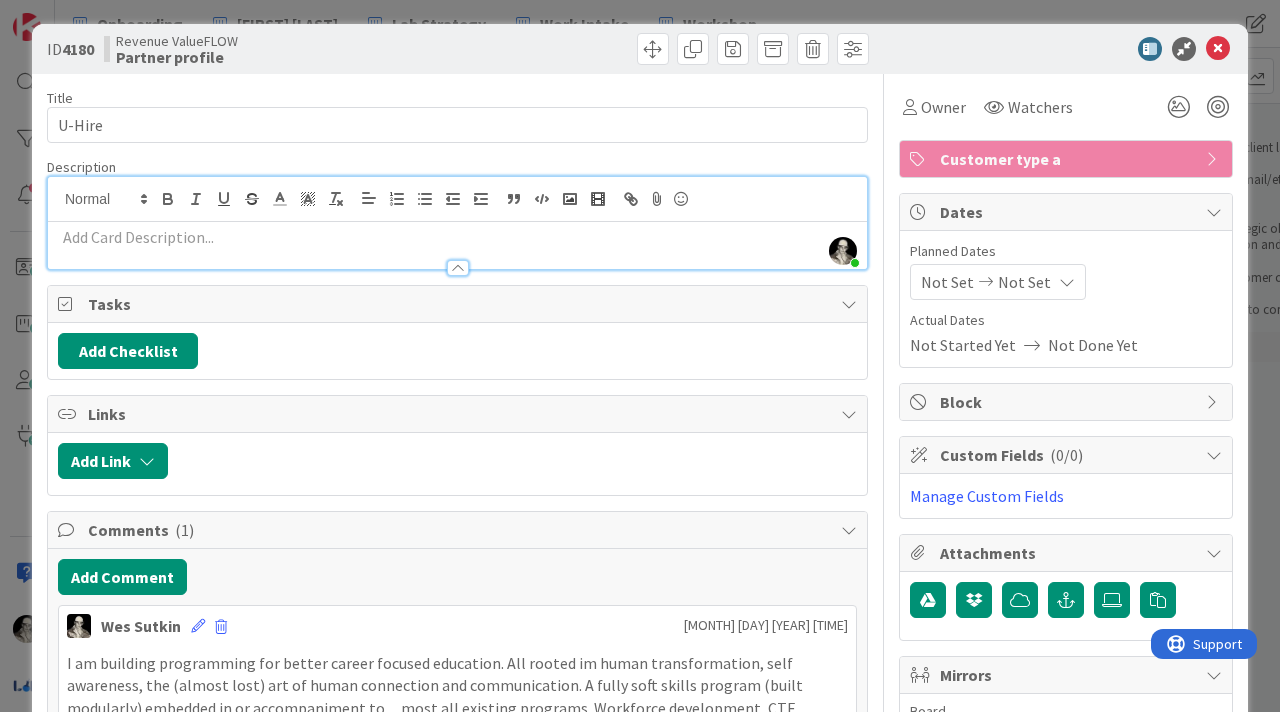 scroll, scrollTop: 0, scrollLeft: 0, axis: both 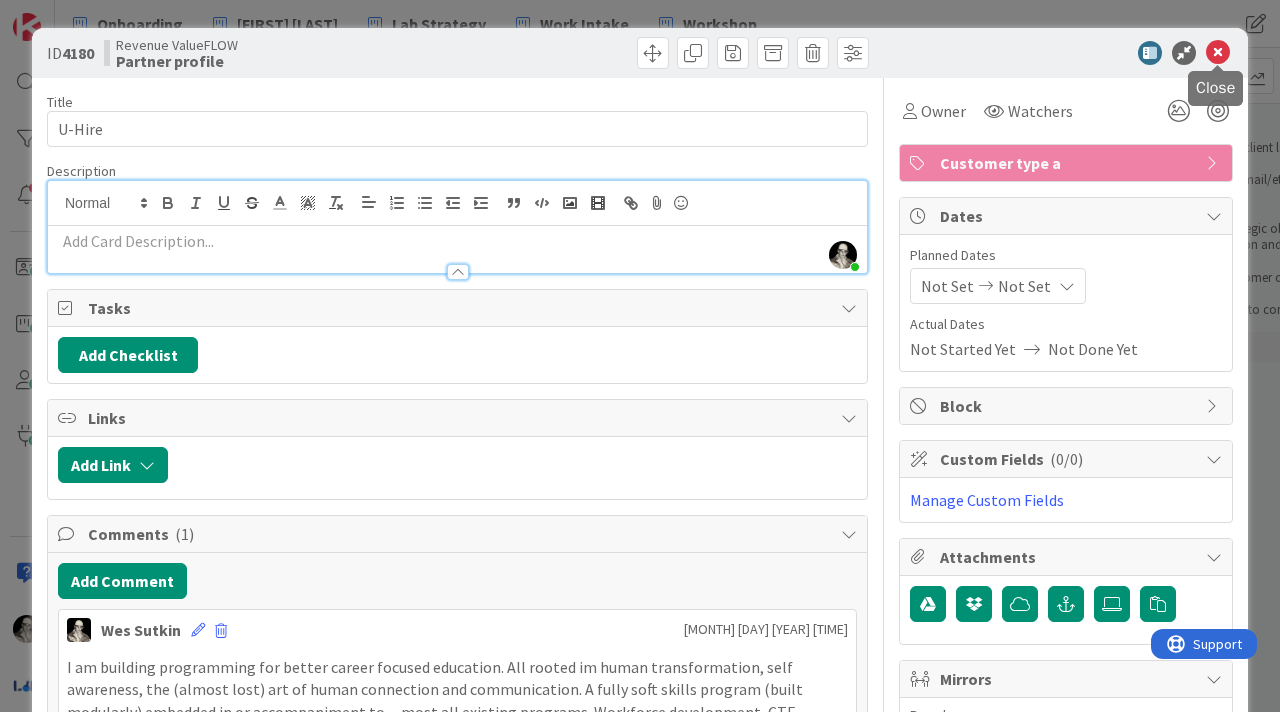 click at bounding box center [1218, 53] 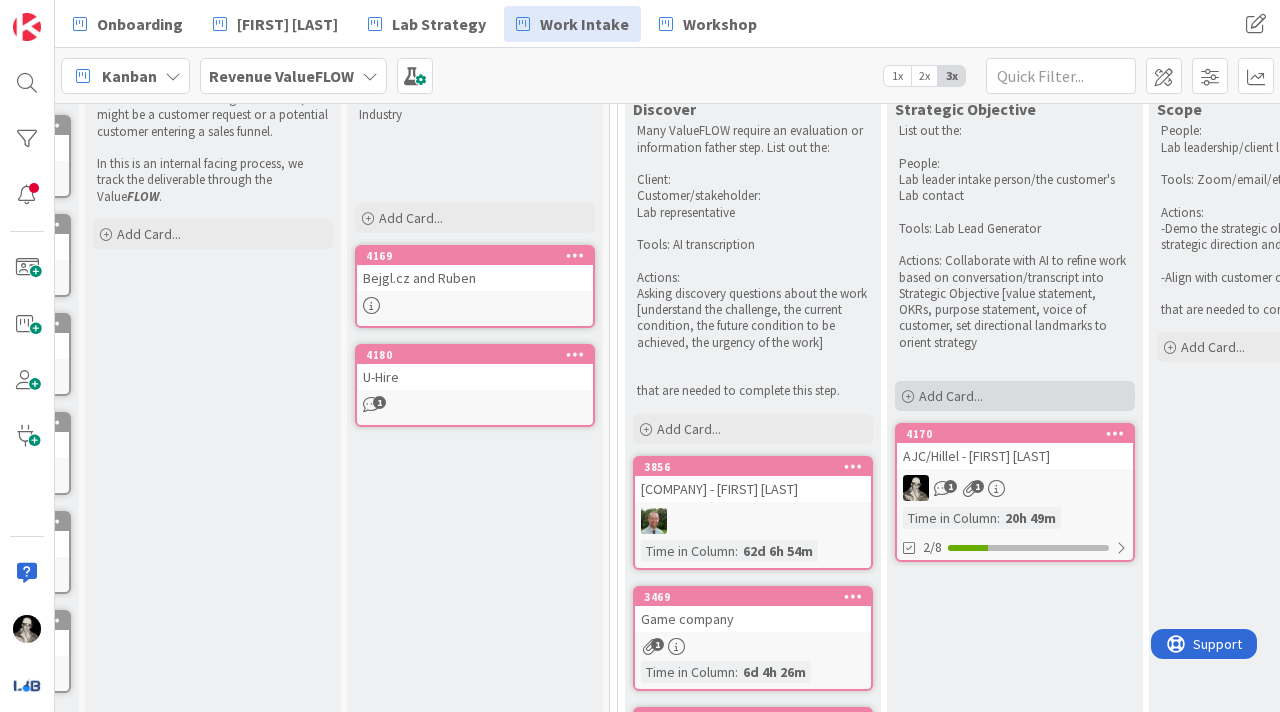 scroll, scrollTop: 0, scrollLeft: 0, axis: both 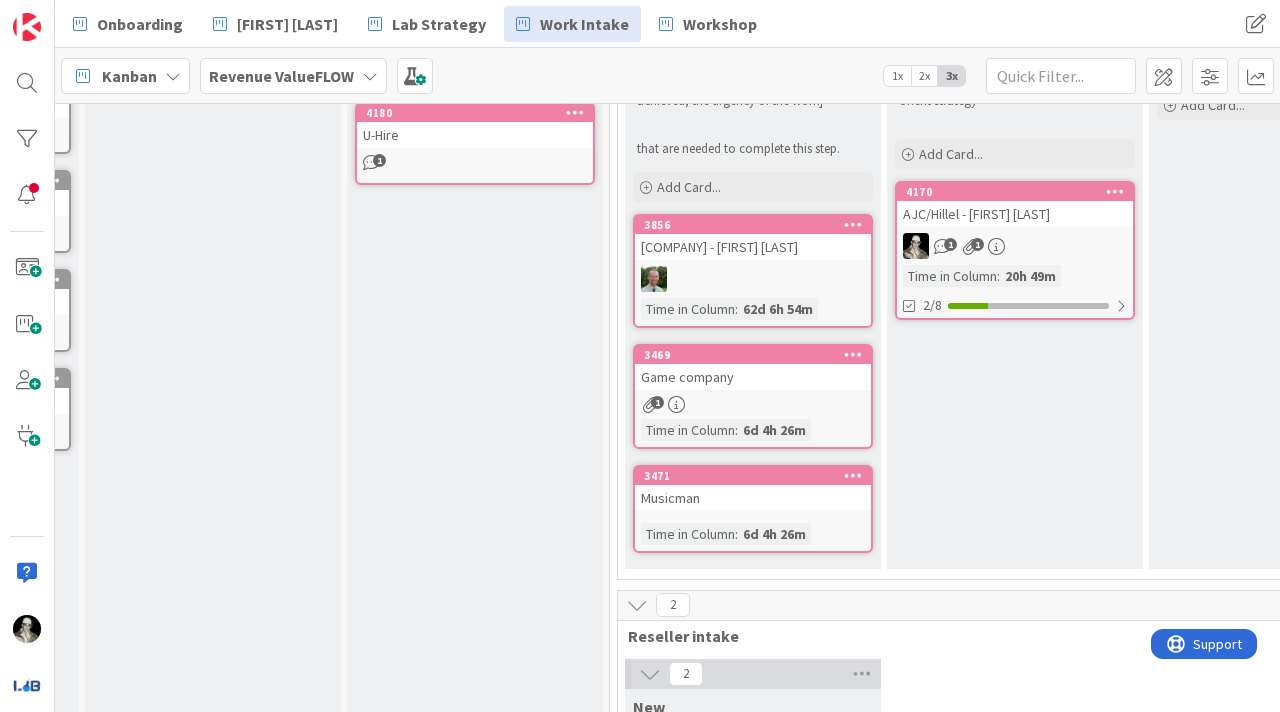 click on "4170 AJC/Hillel - [FIRST] [LAST] 1 1 Time in Column : 20h 49m 2/8" at bounding box center (1015, 250) 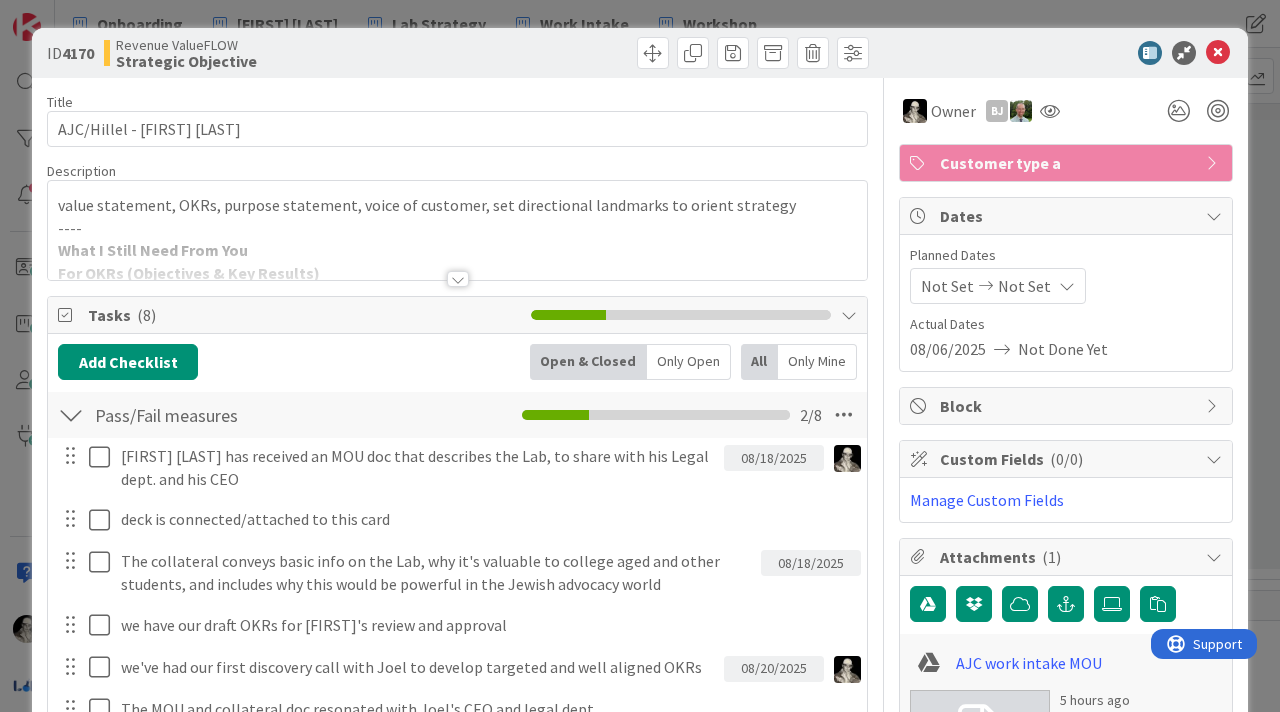 scroll, scrollTop: 0, scrollLeft: 0, axis: both 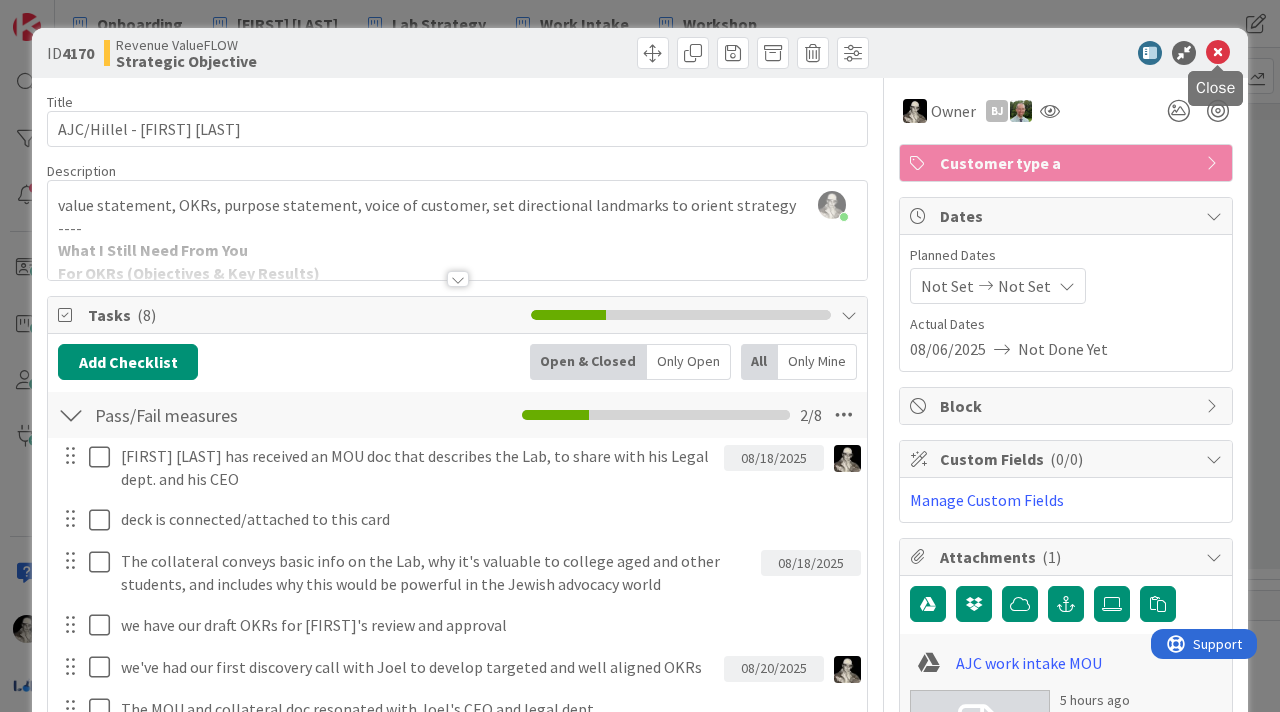 click at bounding box center (1218, 53) 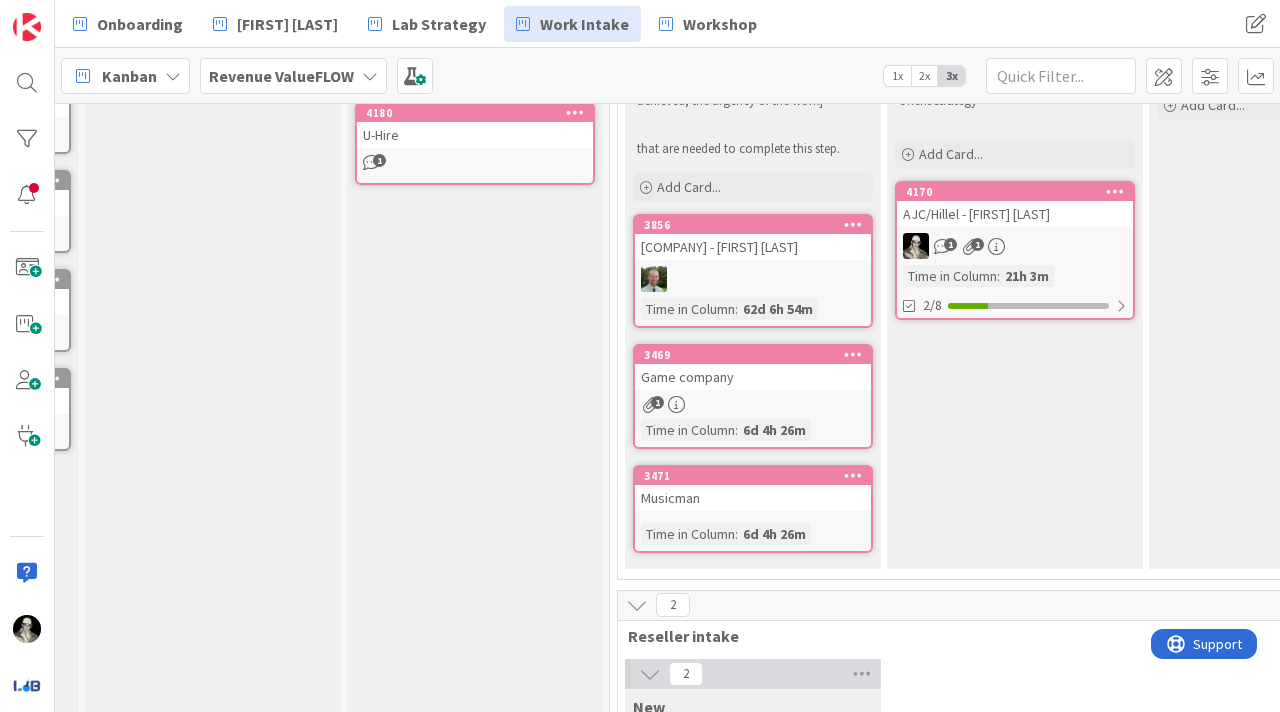 scroll, scrollTop: 0, scrollLeft: 0, axis: both 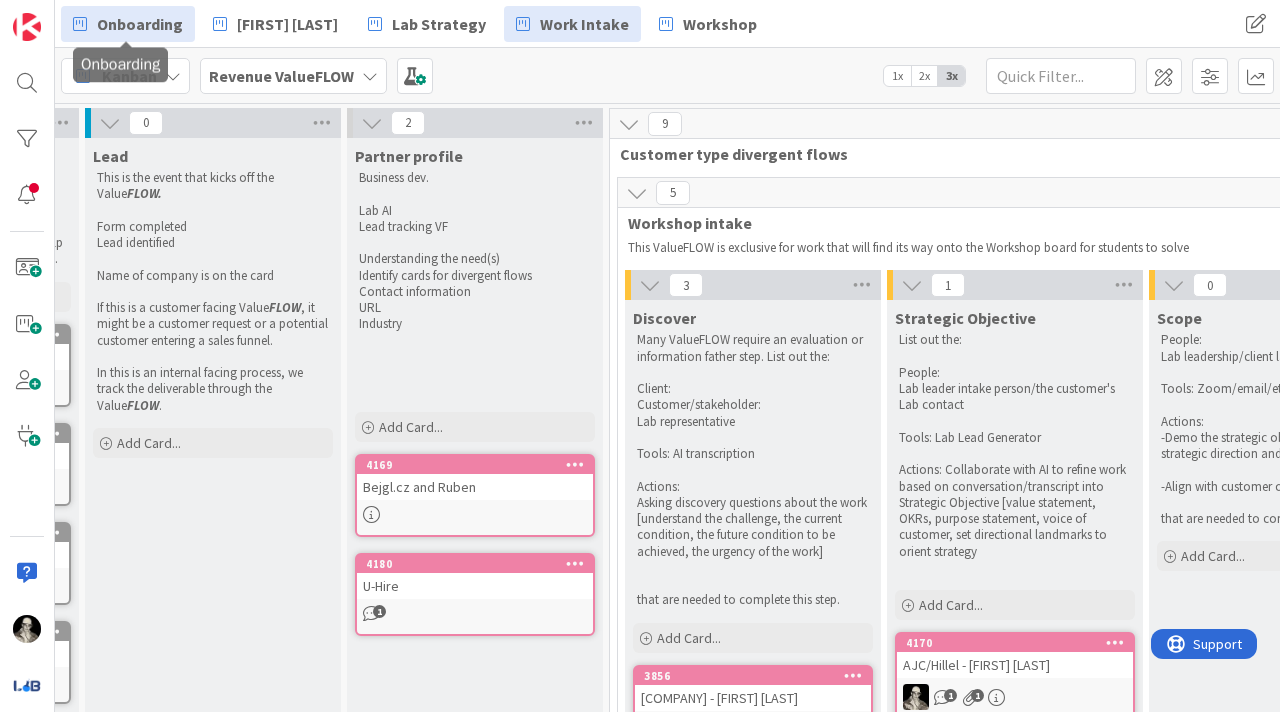 click on "Onboarding" at bounding box center (140, 24) 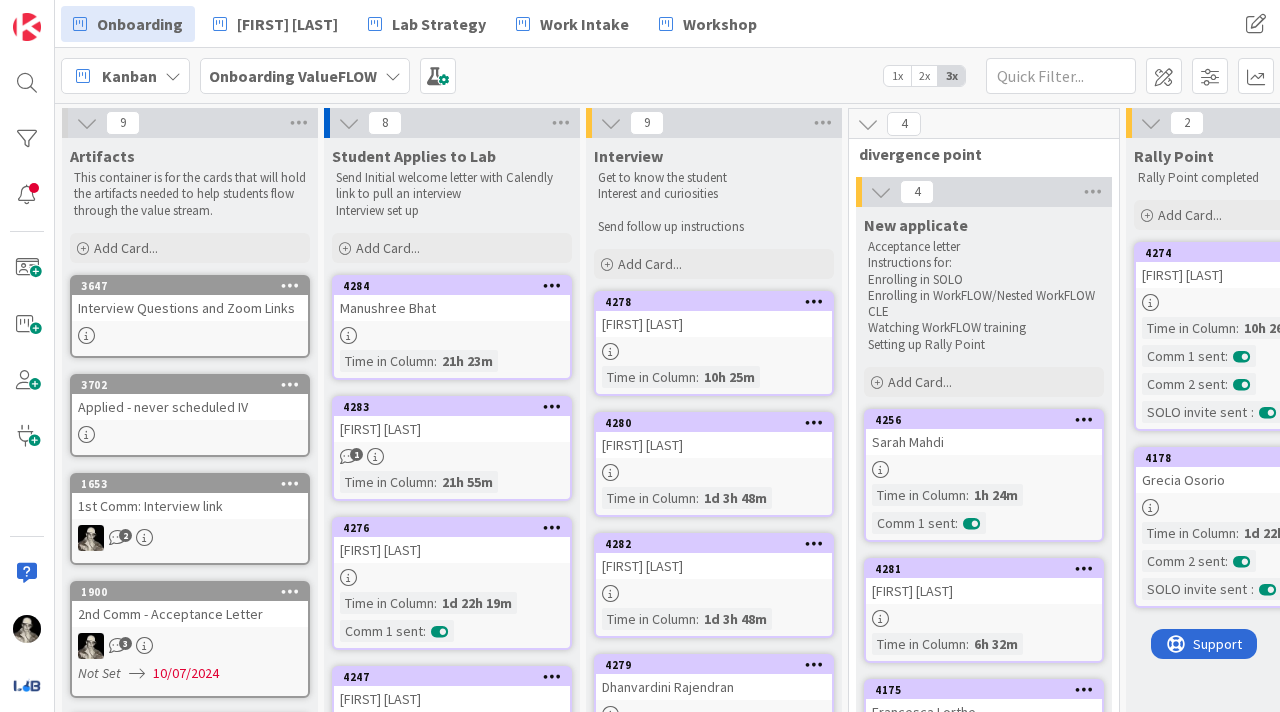 scroll, scrollTop: 0, scrollLeft: 0, axis: both 